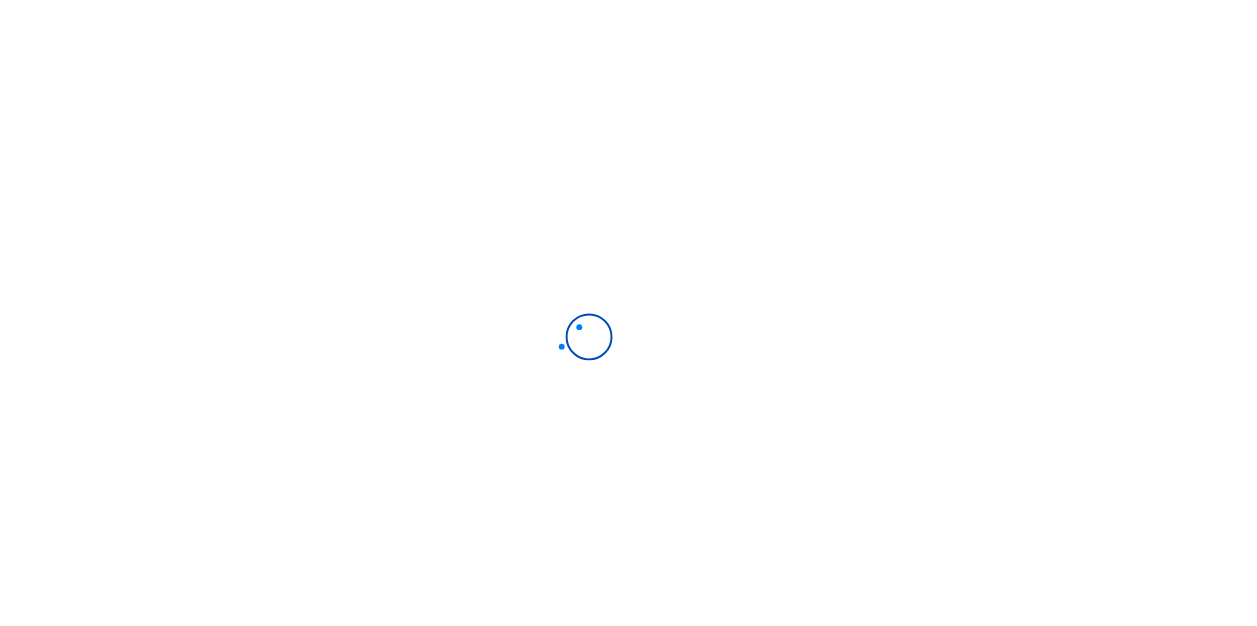 scroll, scrollTop: 0, scrollLeft: 0, axis: both 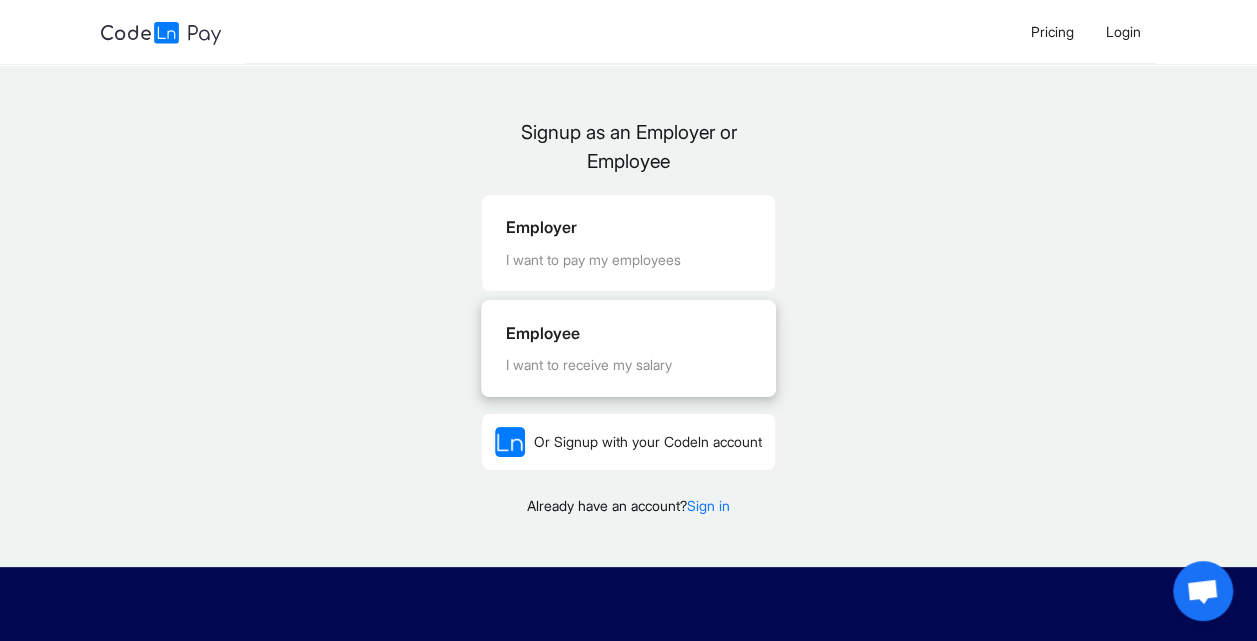 click on "Employee I want to receive my salary" at bounding box center (628, 348) 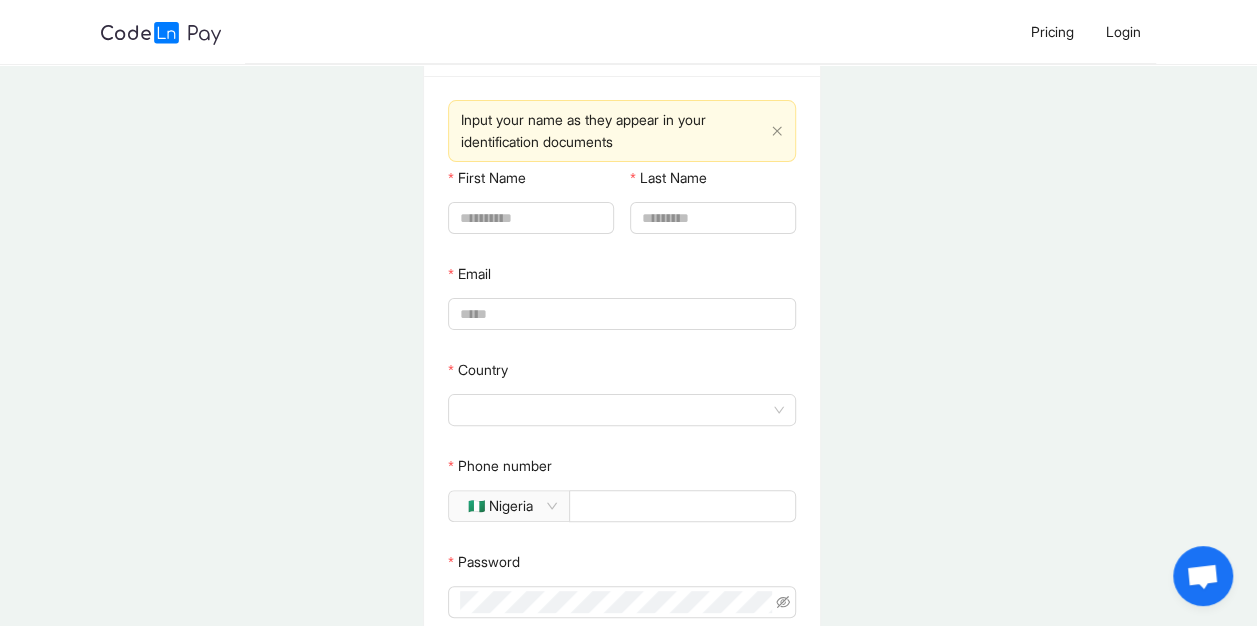 scroll, scrollTop: 70, scrollLeft: 0, axis: vertical 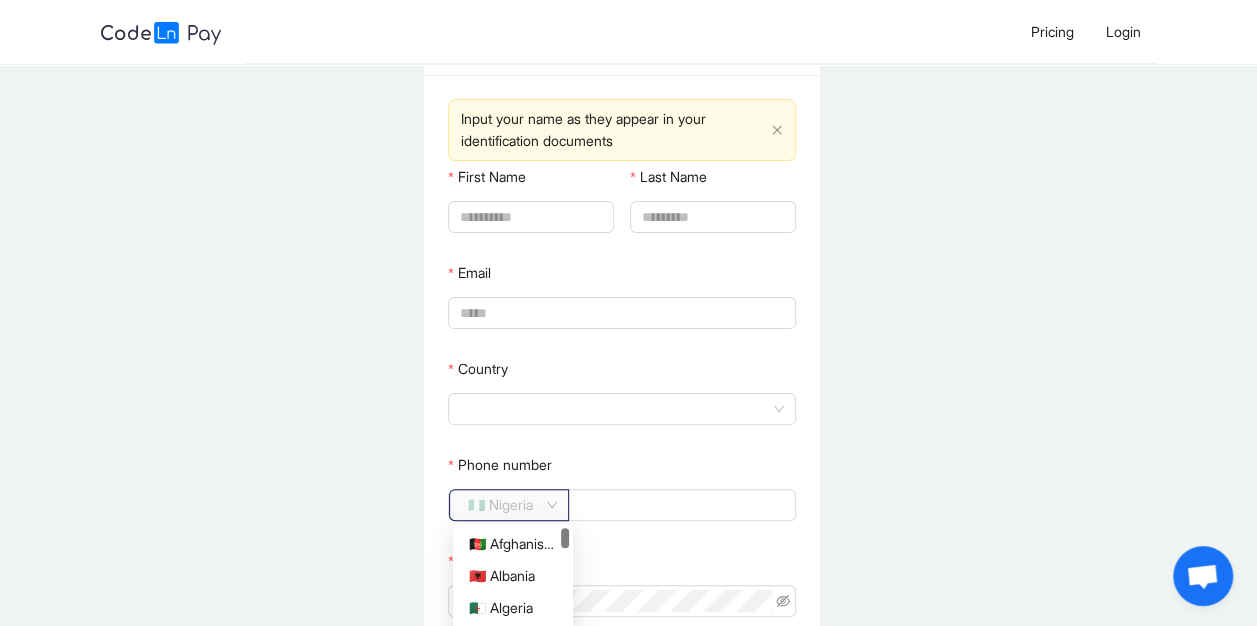 click on "🇳🇬 Nigeria" 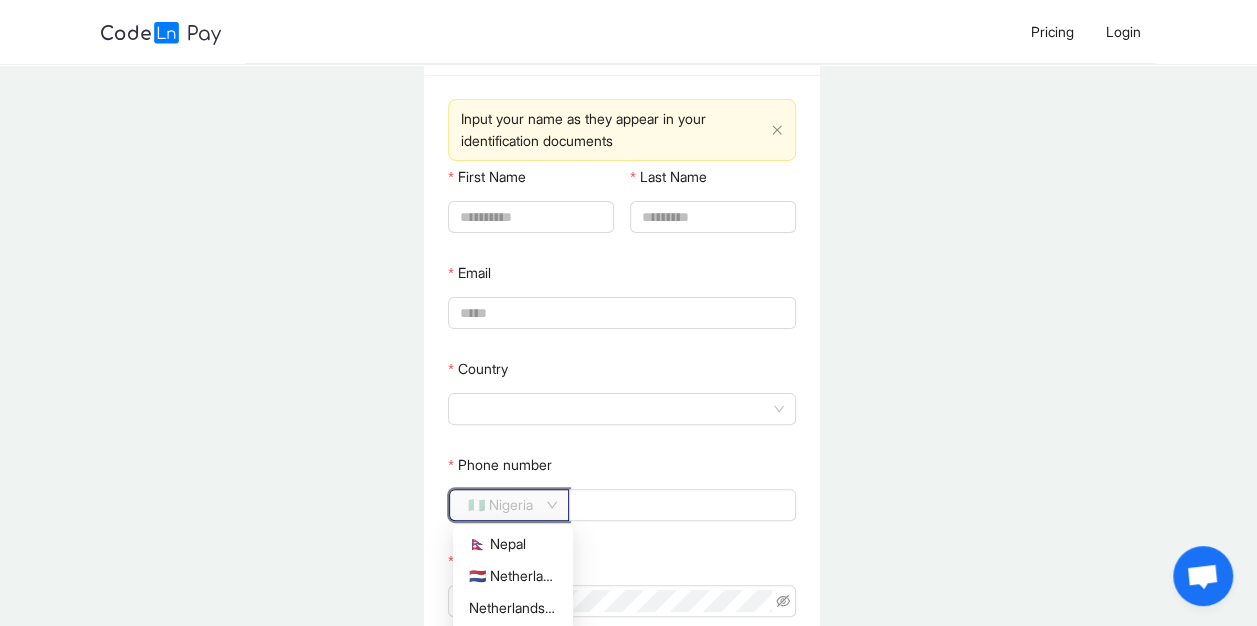 scroll, scrollTop: 0, scrollLeft: 0, axis: both 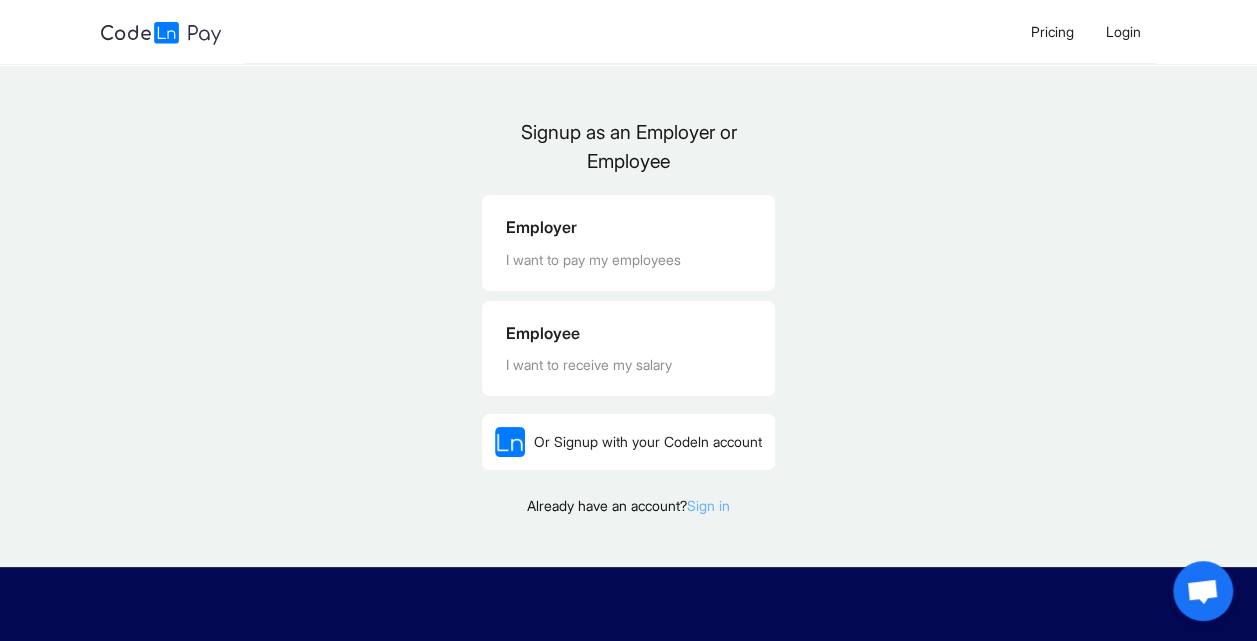 click on "Sign in" at bounding box center [708, 505] 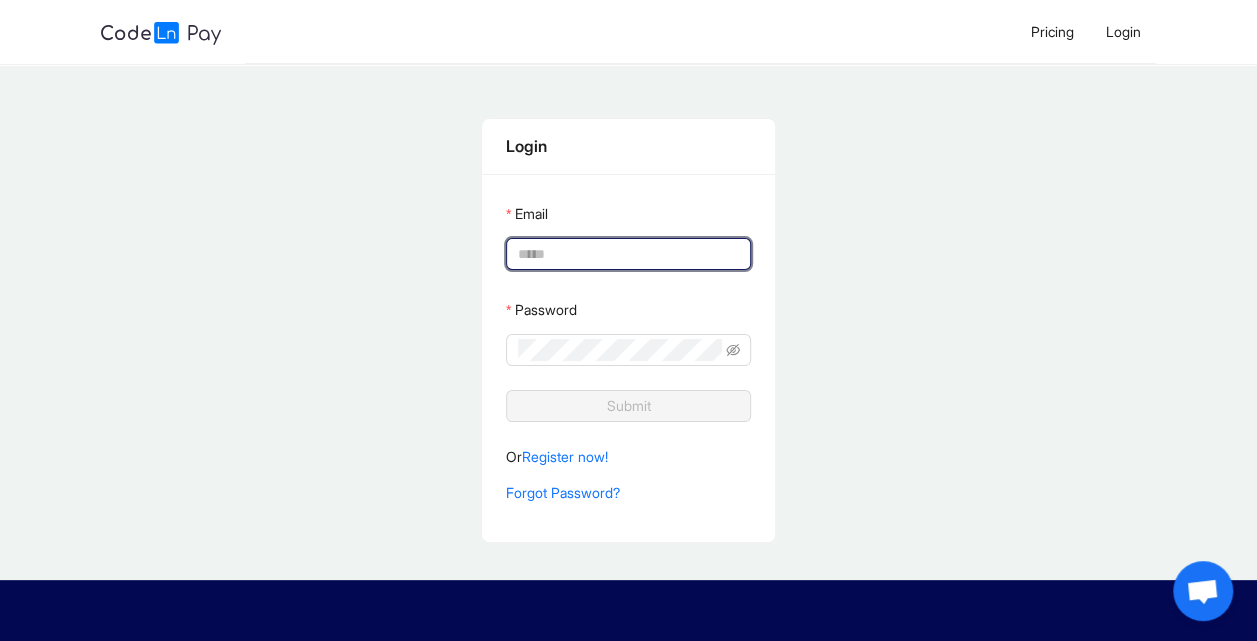 click on "Email" at bounding box center (626, 254) 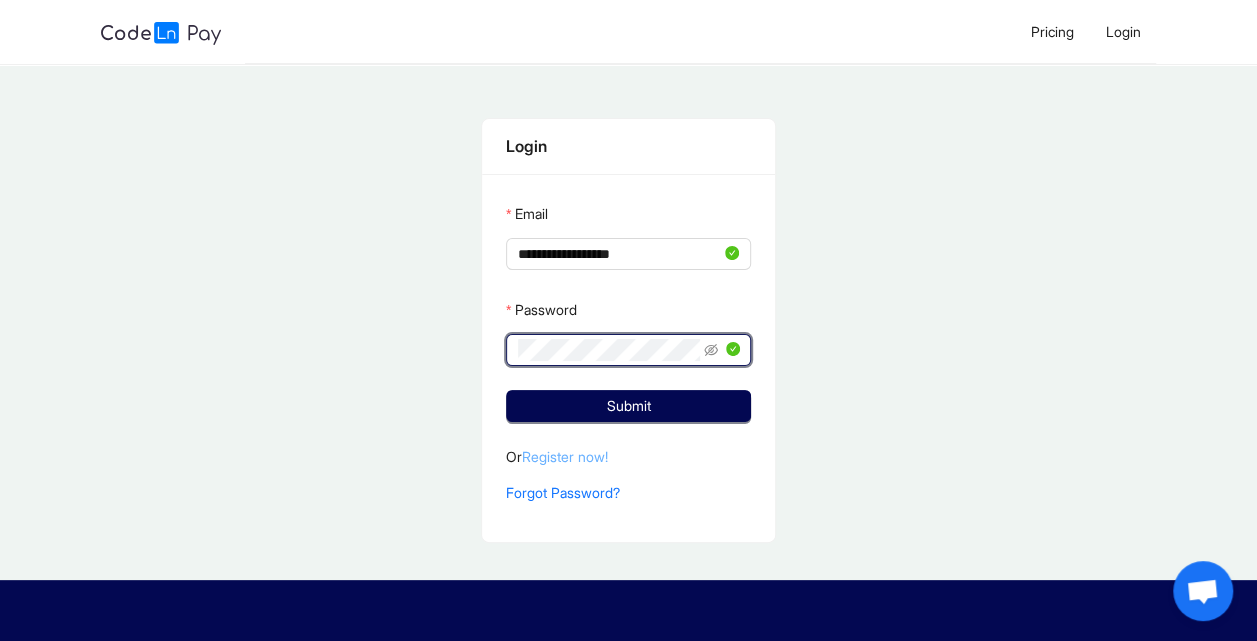 click on "Register now!" at bounding box center [565, 456] 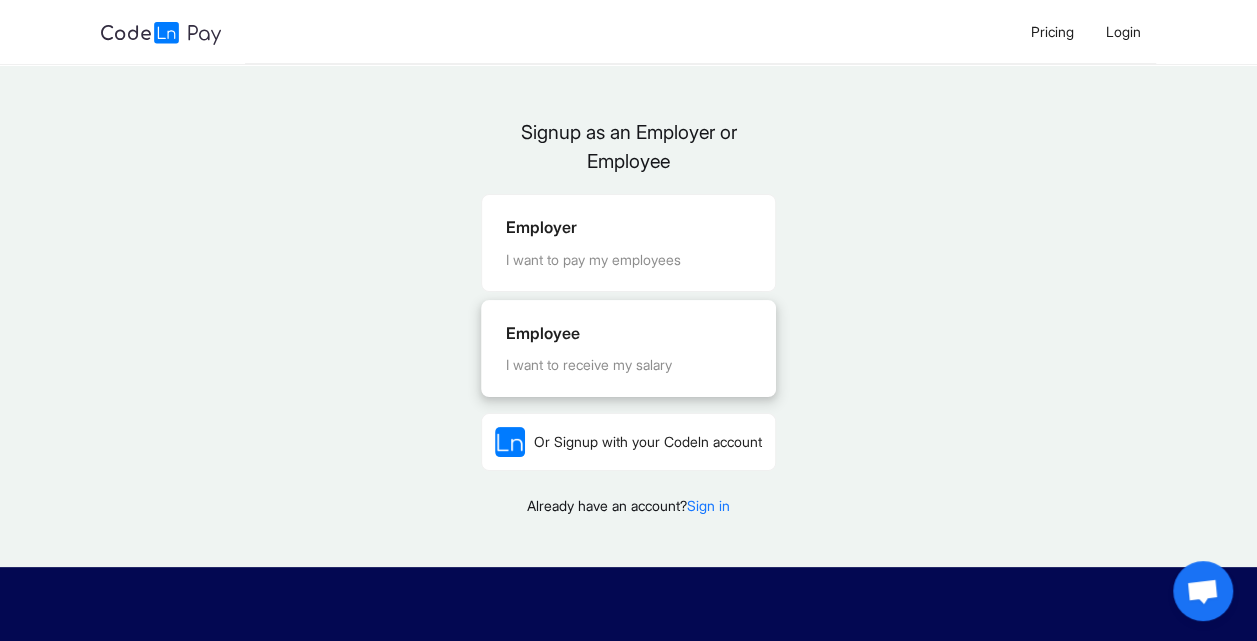 click on "Employee" at bounding box center [628, 333] 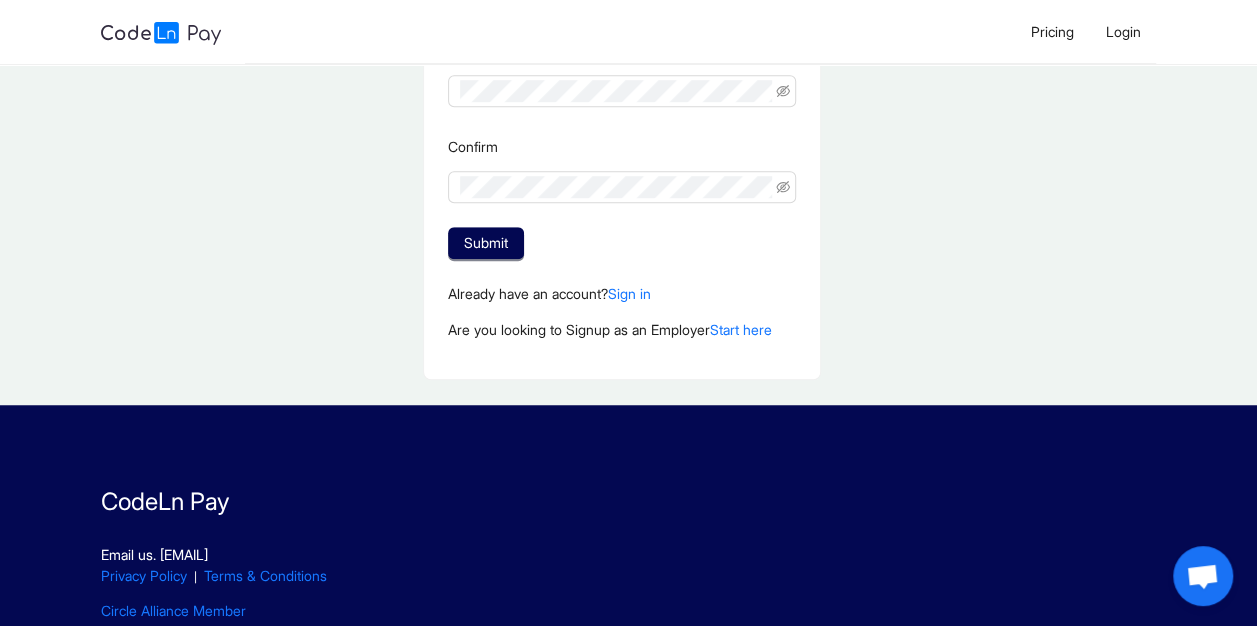 scroll, scrollTop: 578, scrollLeft: 0, axis: vertical 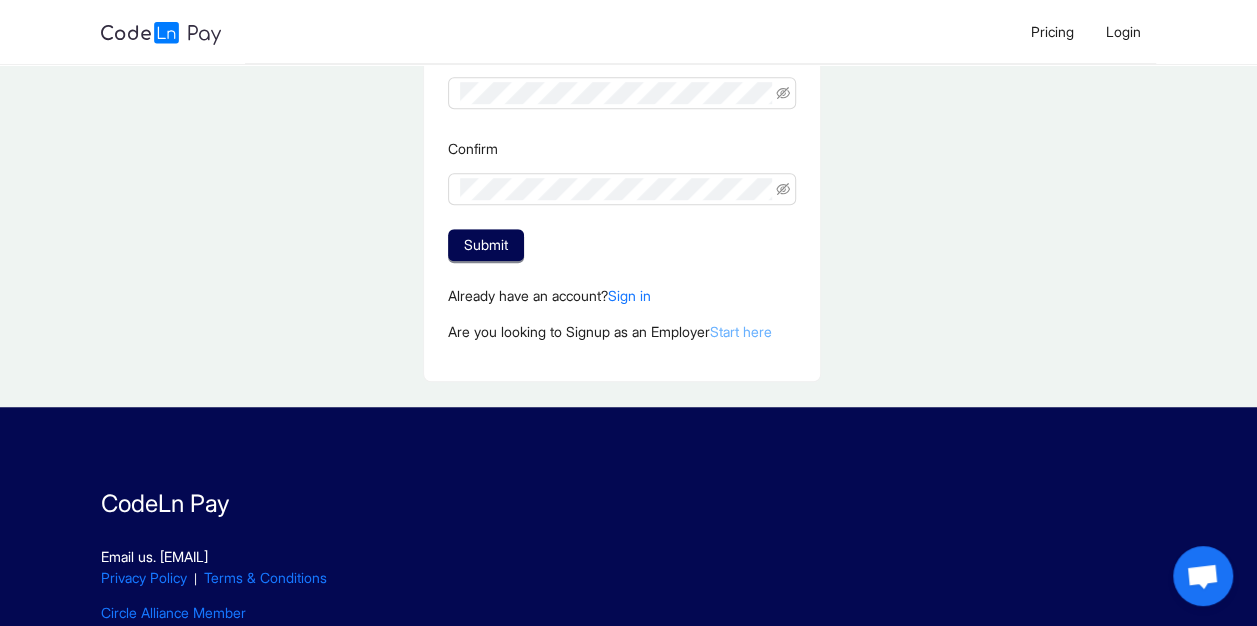 click on "Start here" at bounding box center (741, 331) 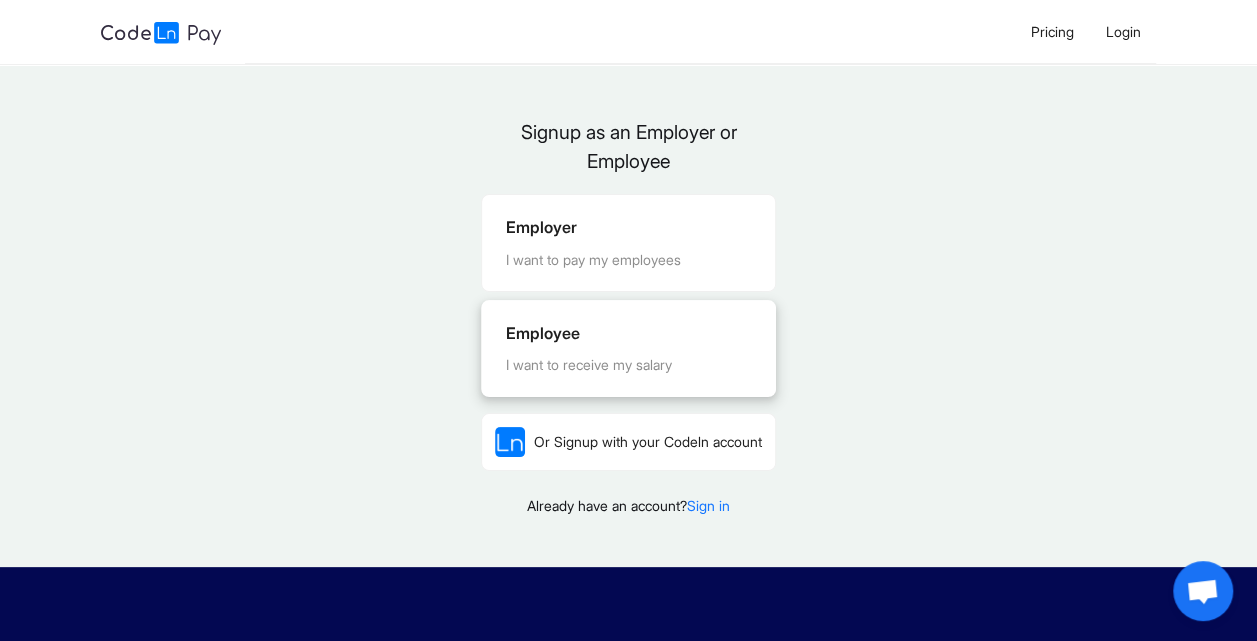 click on "Employee" at bounding box center (628, 333) 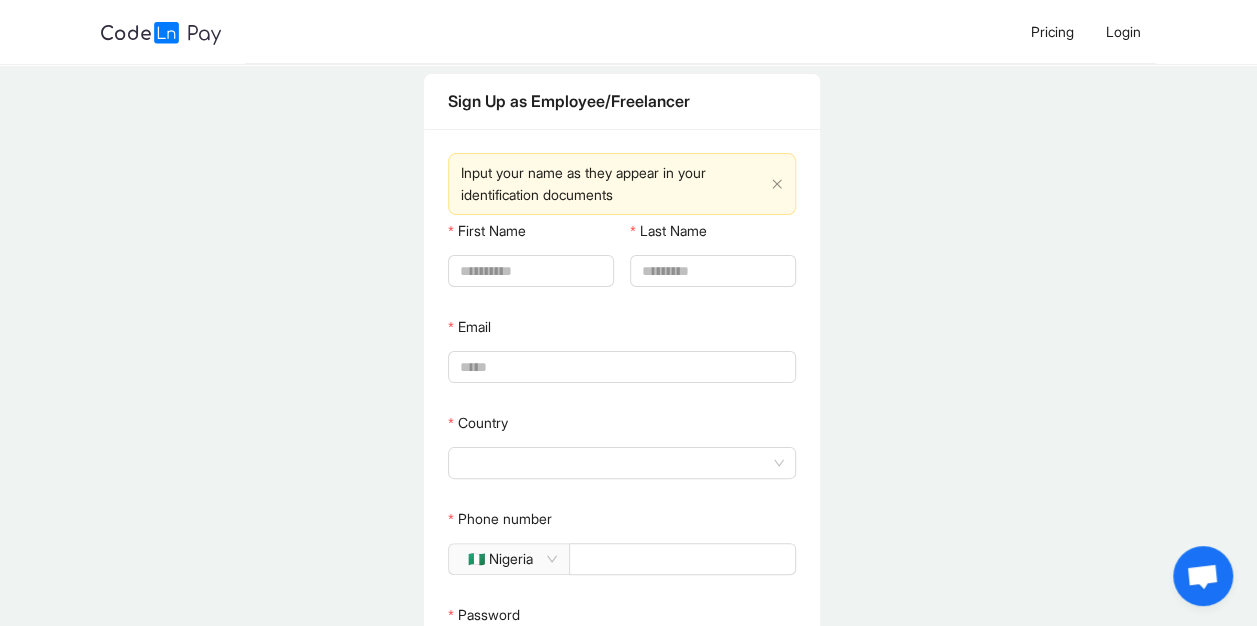 scroll, scrollTop: 40, scrollLeft: 0, axis: vertical 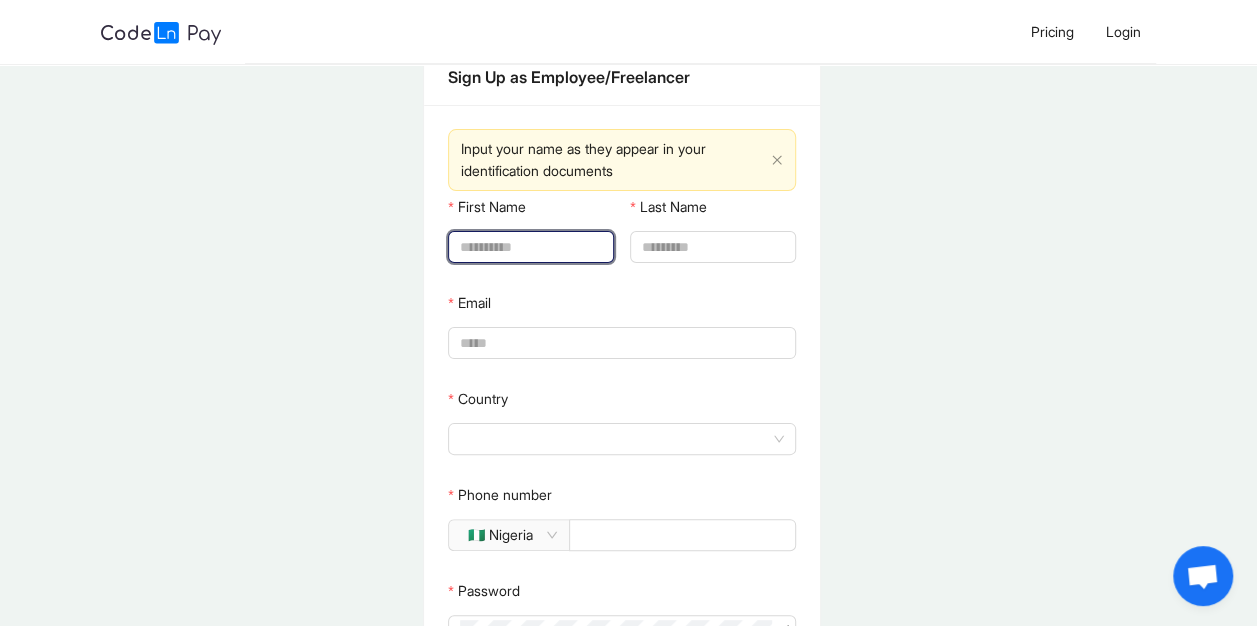 click on "First Name" at bounding box center [529, 247] 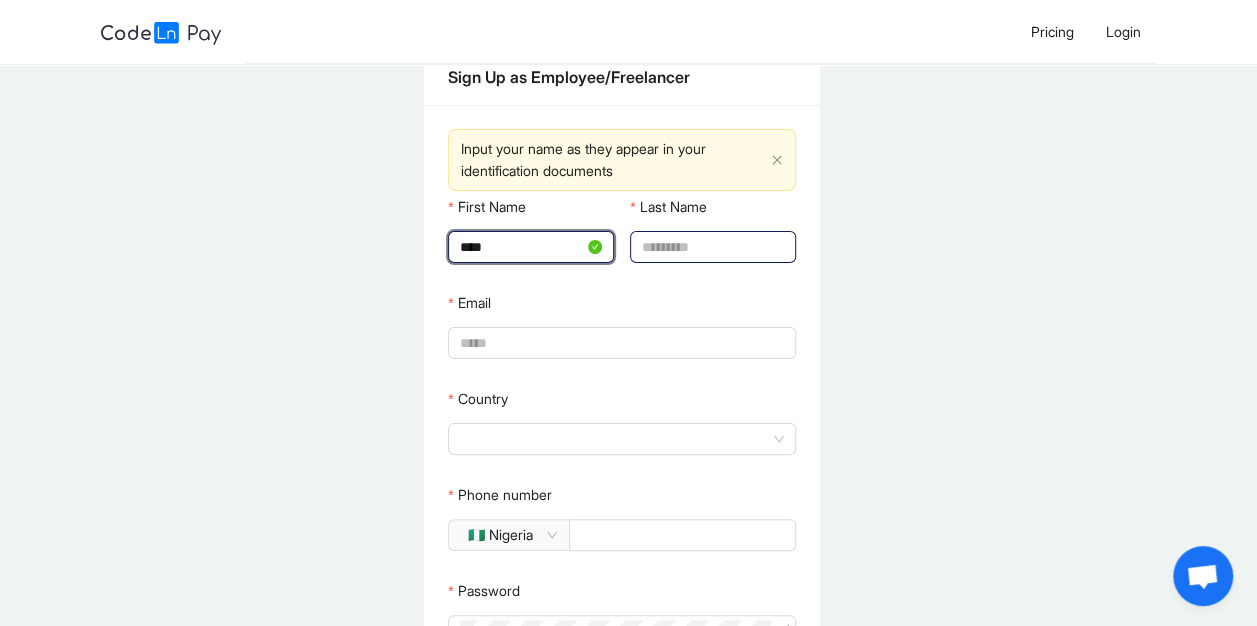 type on "****" 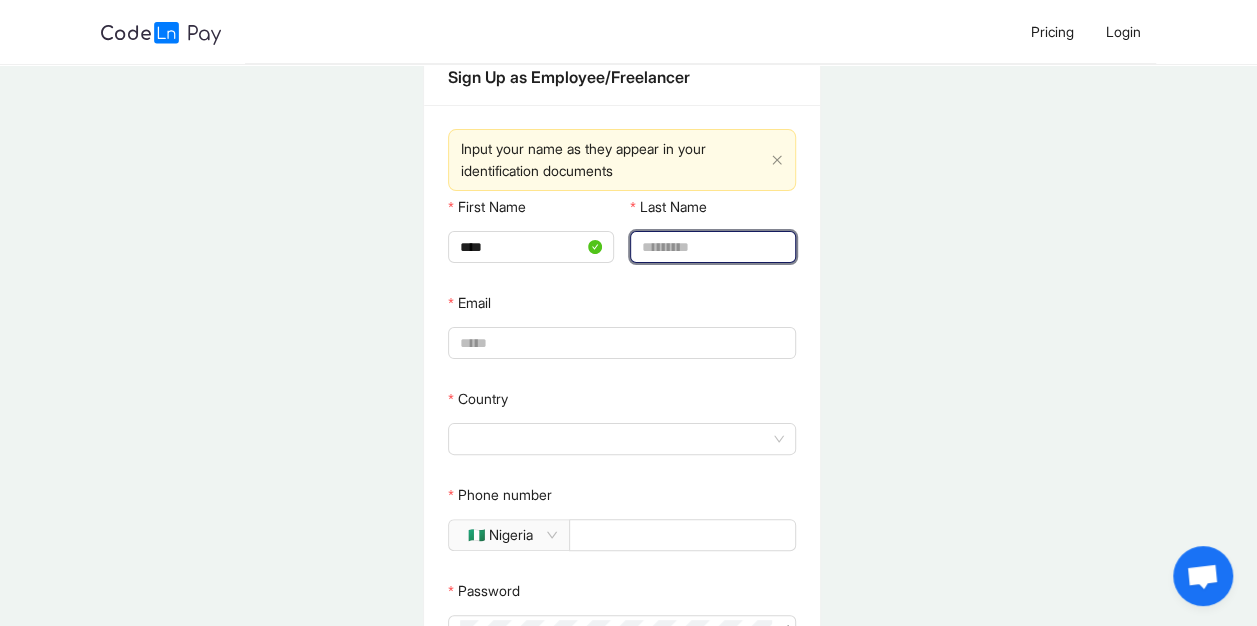 click on "Last Name" at bounding box center [711, 247] 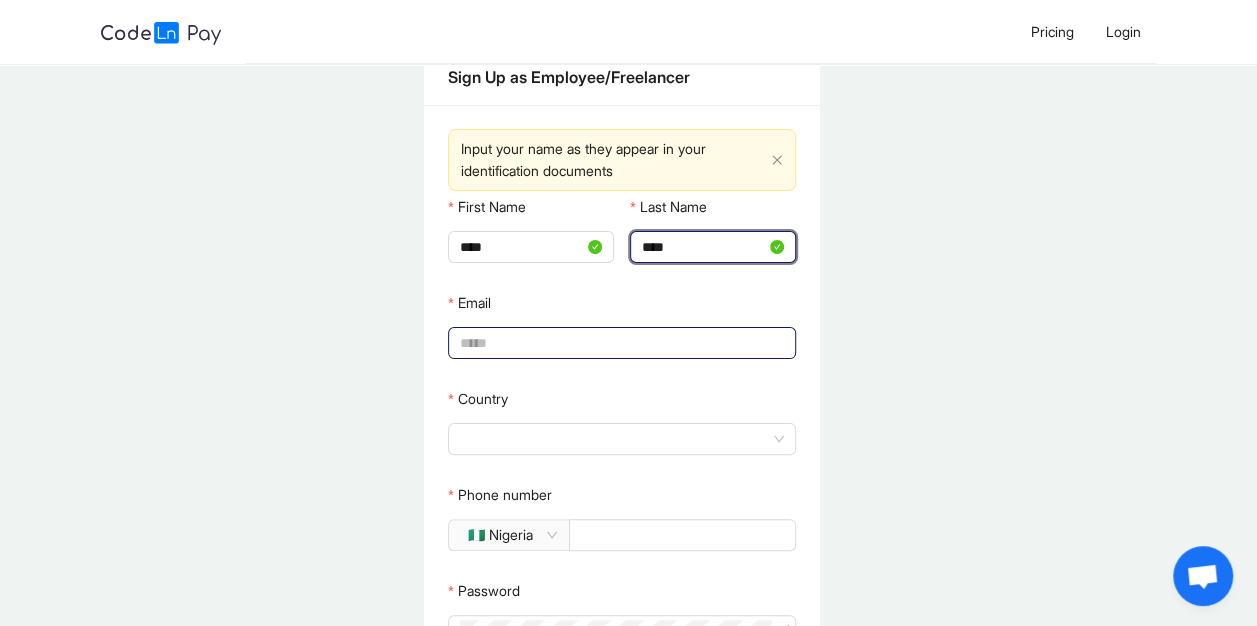 type on "****" 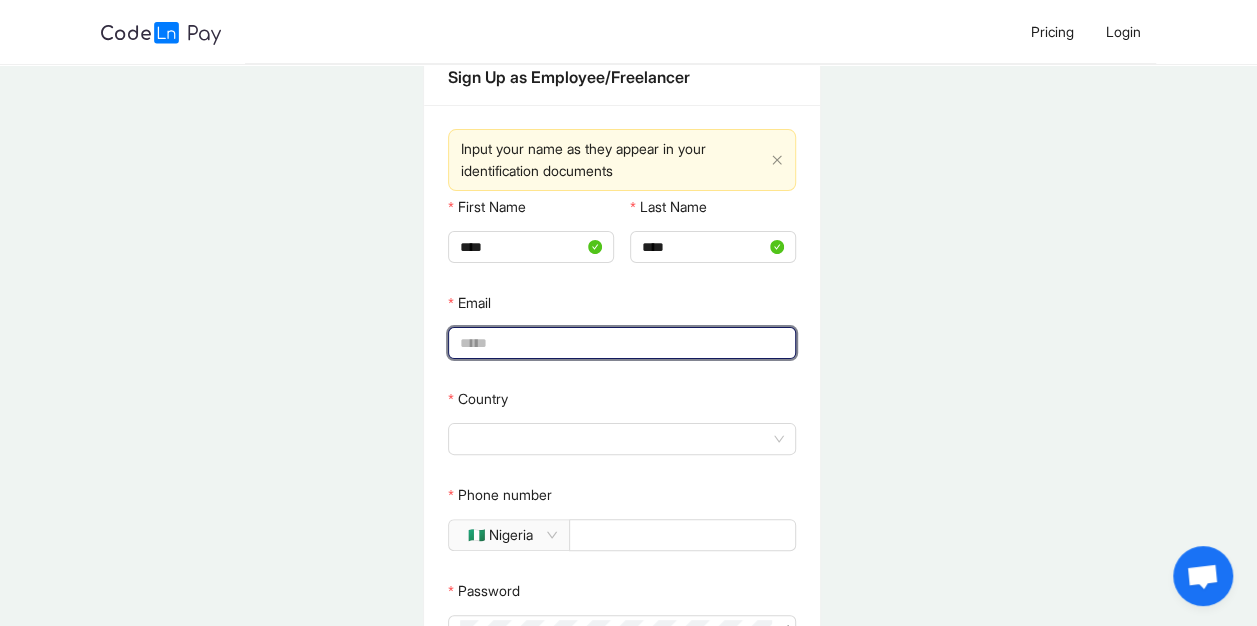 type on "**********" 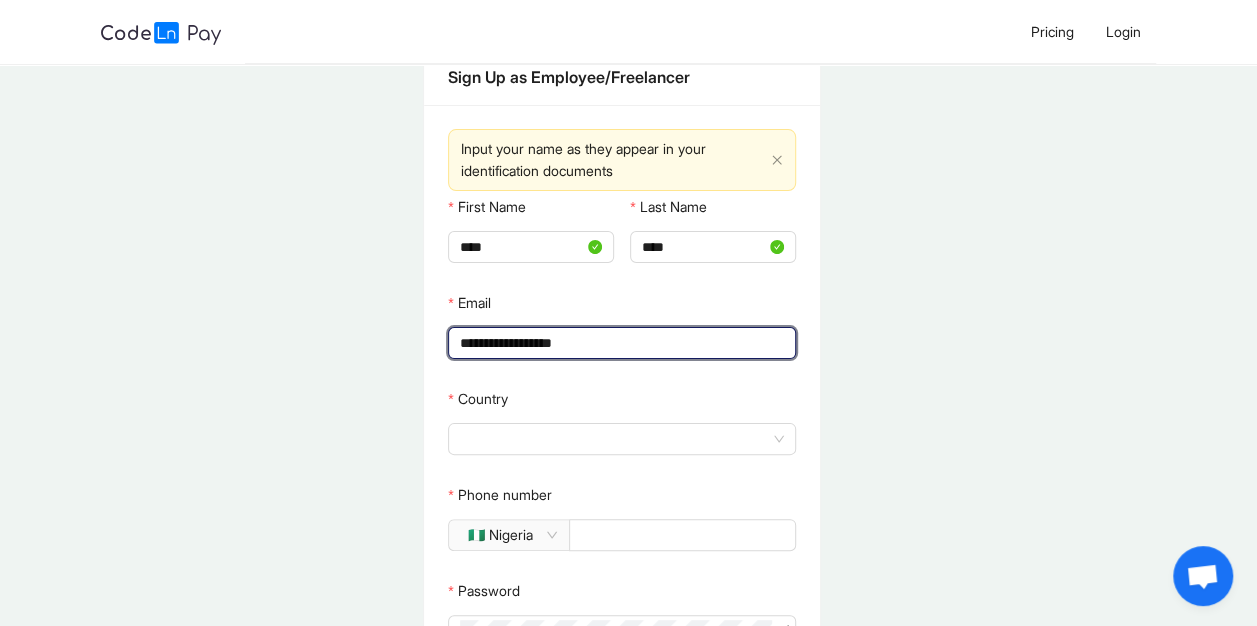 type on "*****" 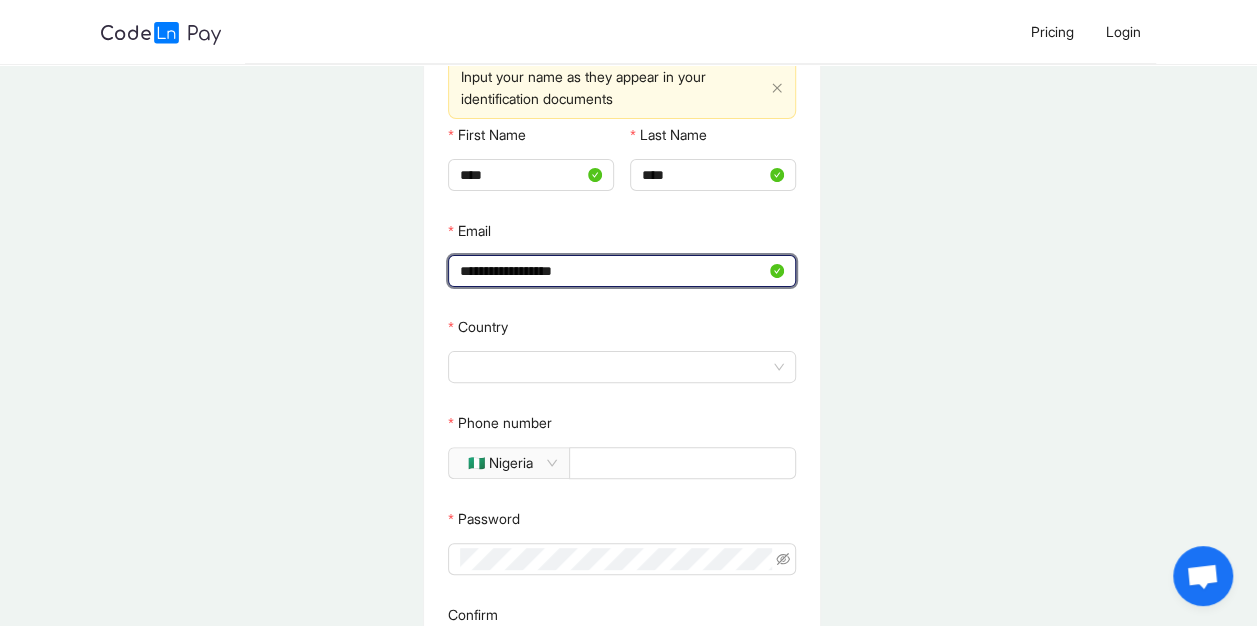 scroll, scrollTop: 124, scrollLeft: 0, axis: vertical 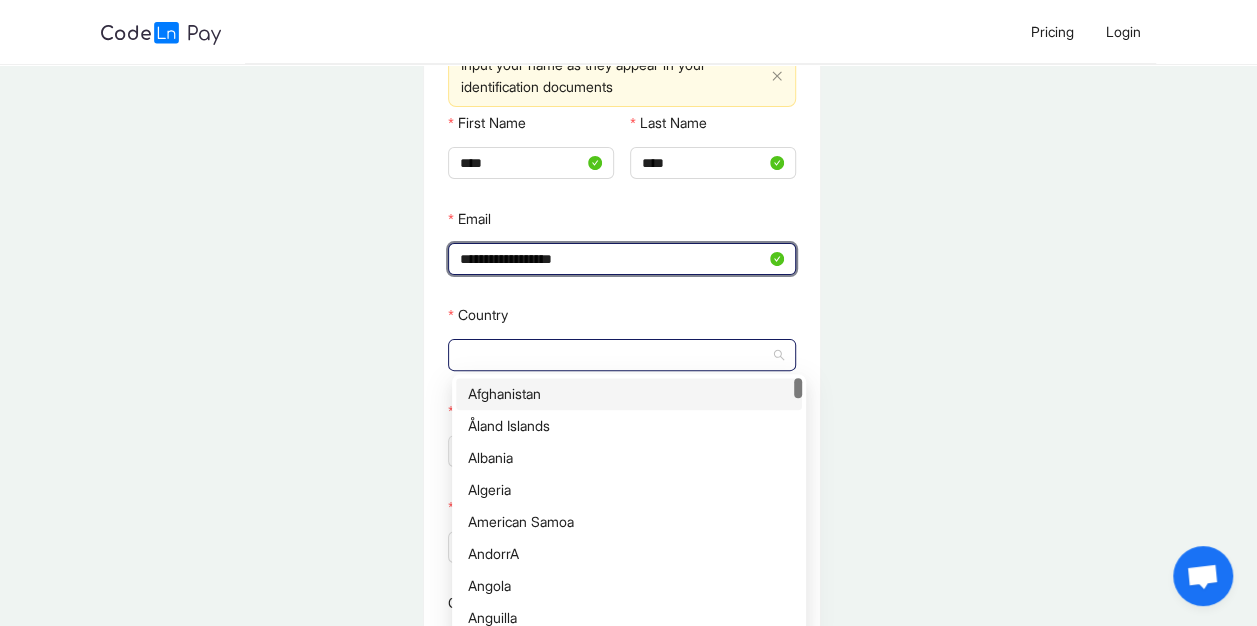 click 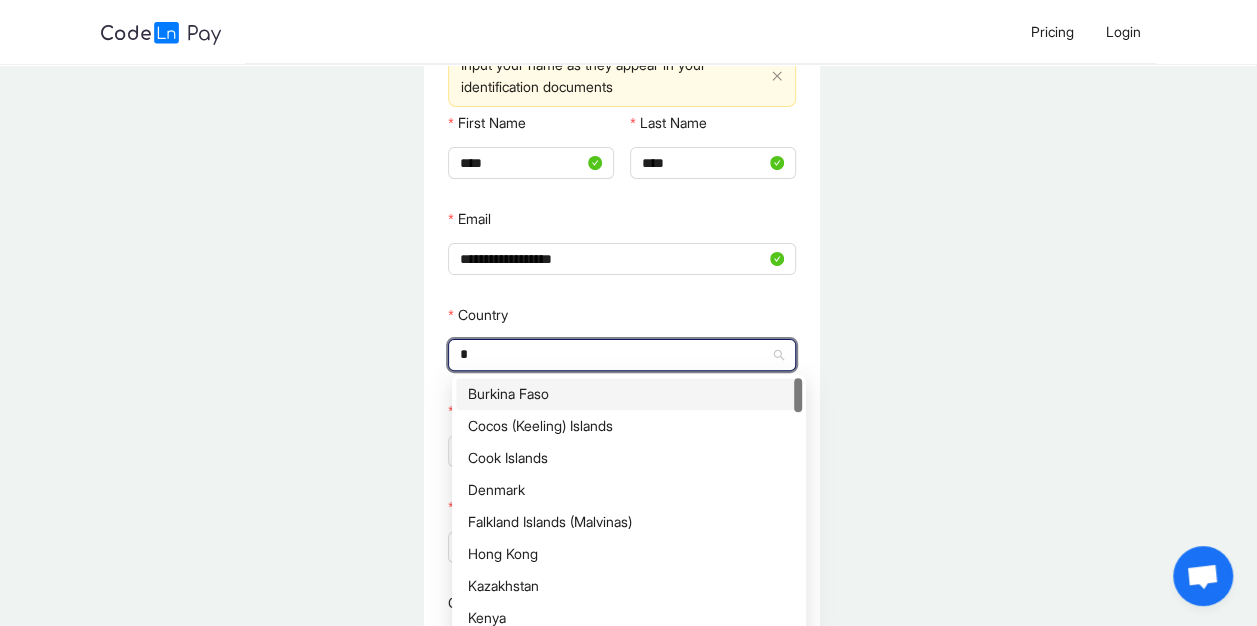 type on "**" 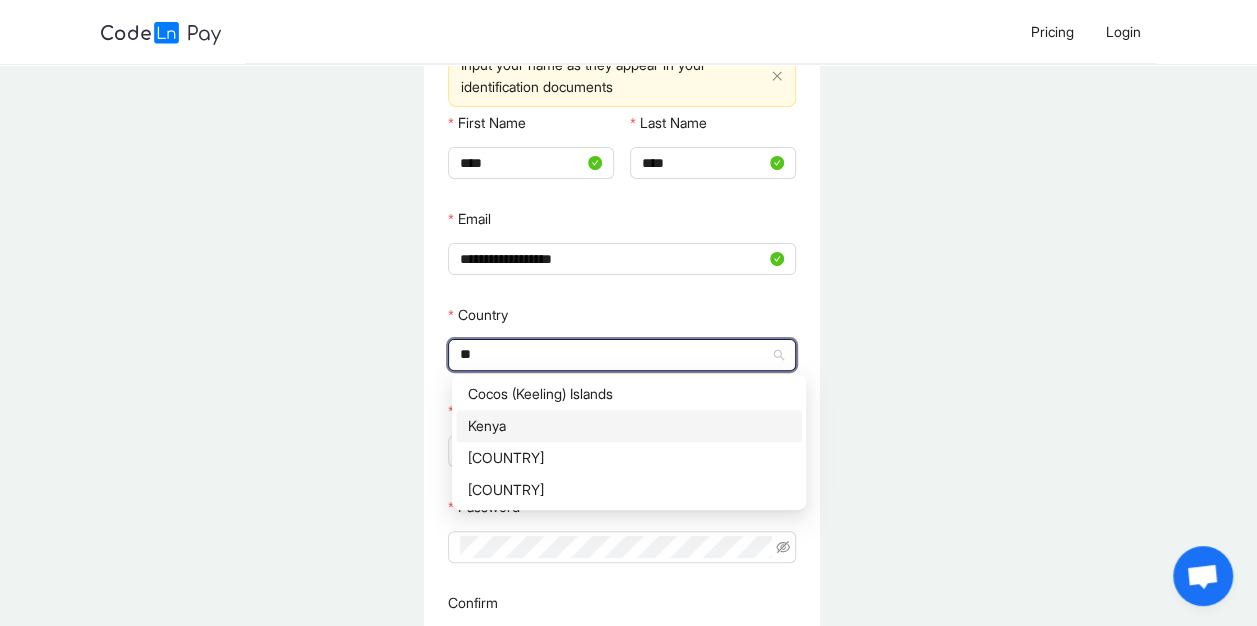 click on "Kenya" at bounding box center [629, 426] 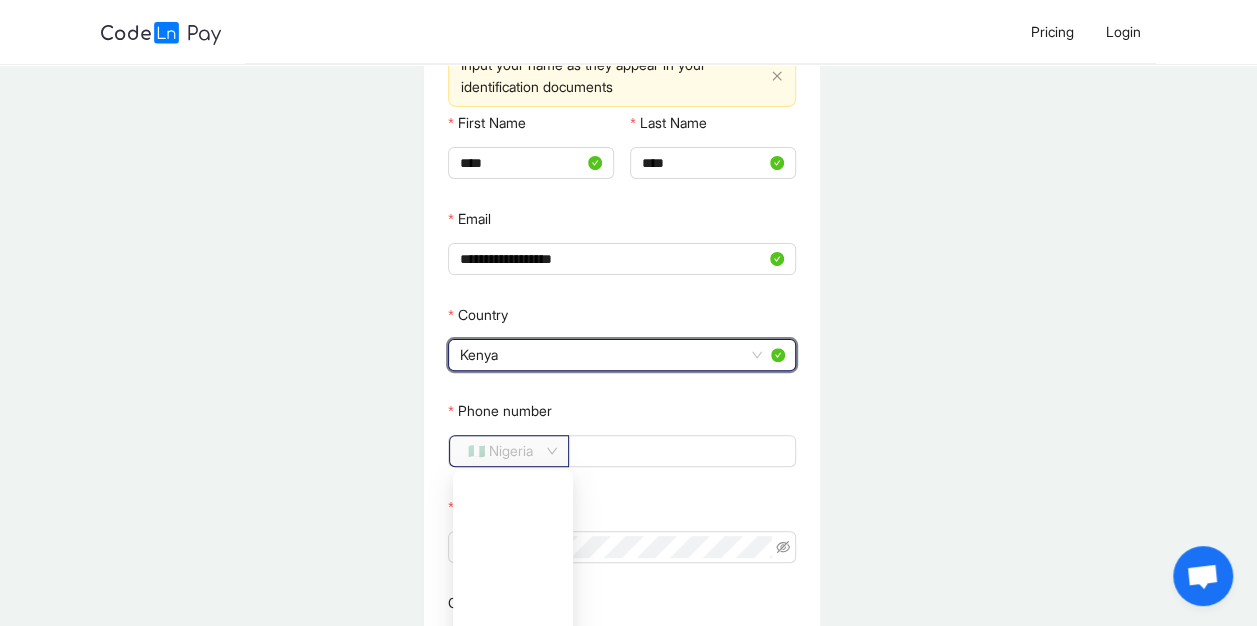 click on "🇳🇬 Nigeria" 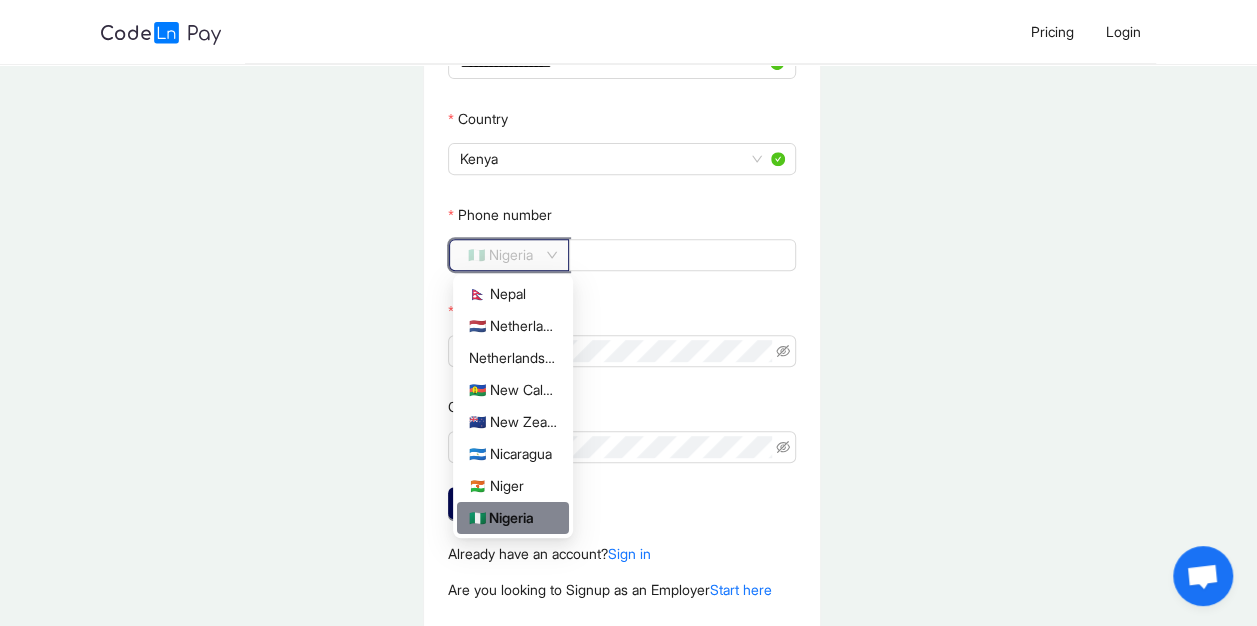 scroll, scrollTop: 322, scrollLeft: 0, axis: vertical 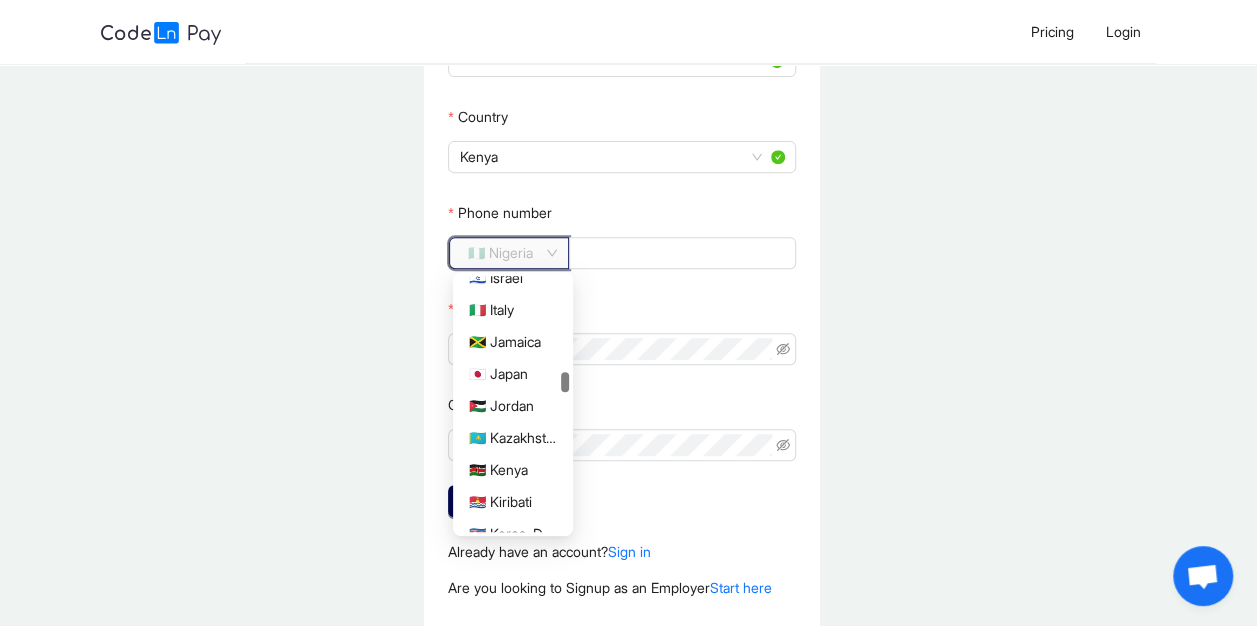 click on "🇰🇪 Kenya" at bounding box center [513, 470] 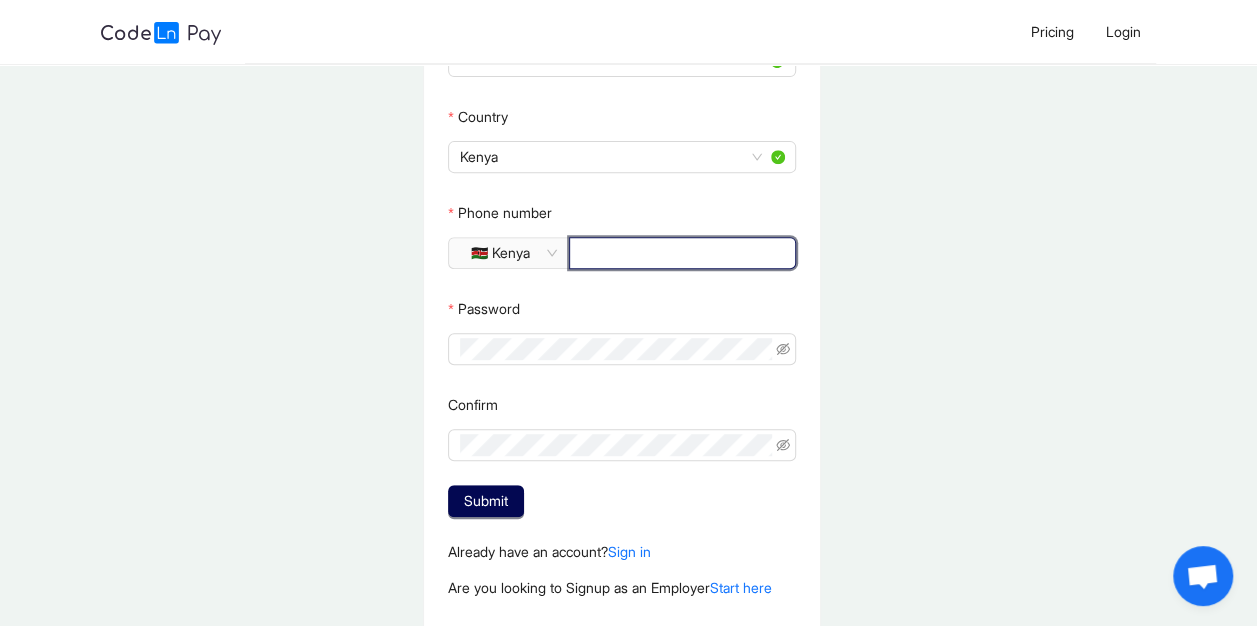 click on "Phone number" at bounding box center (680, 253) 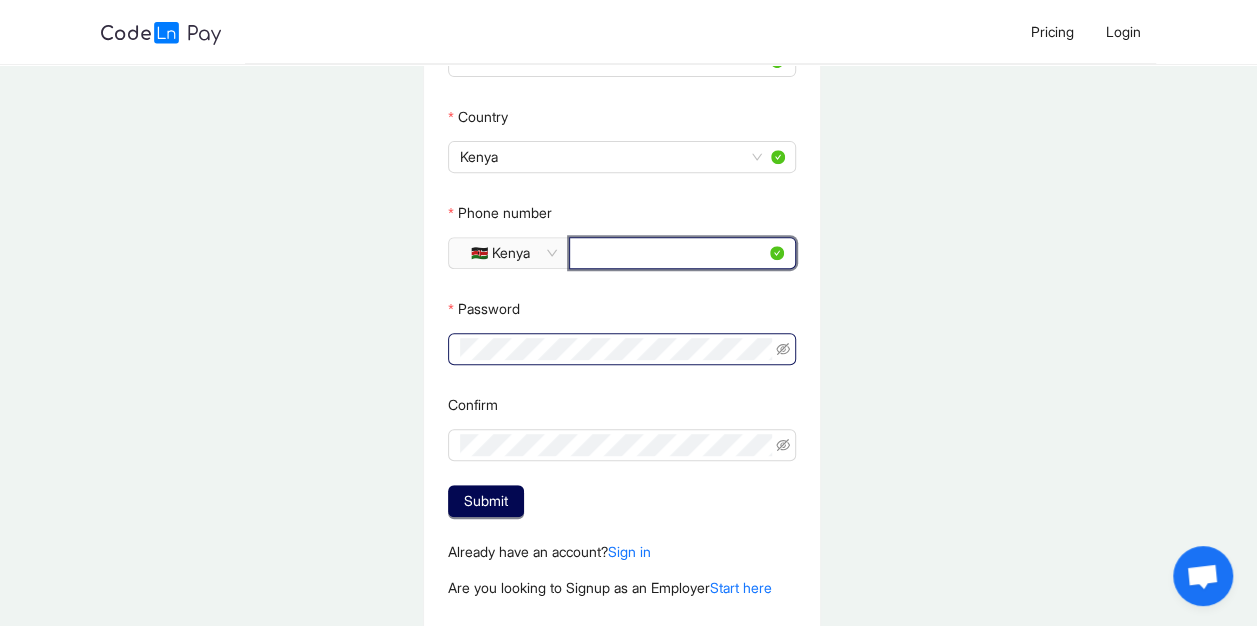 type on "*********" 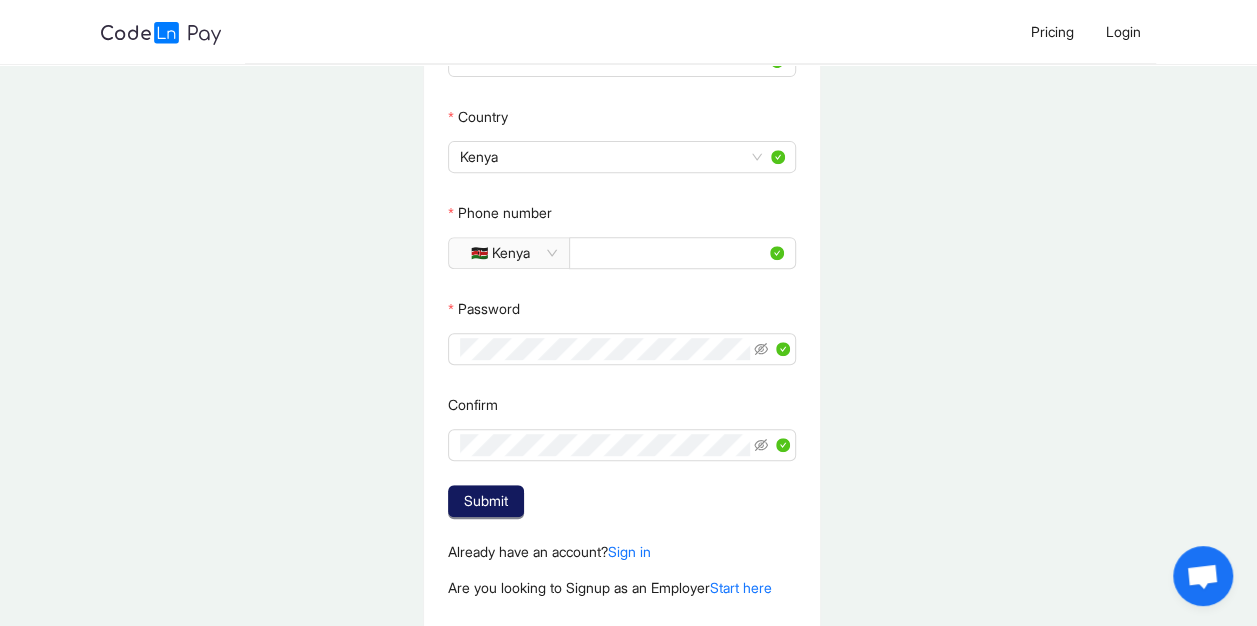 click on "Submit" 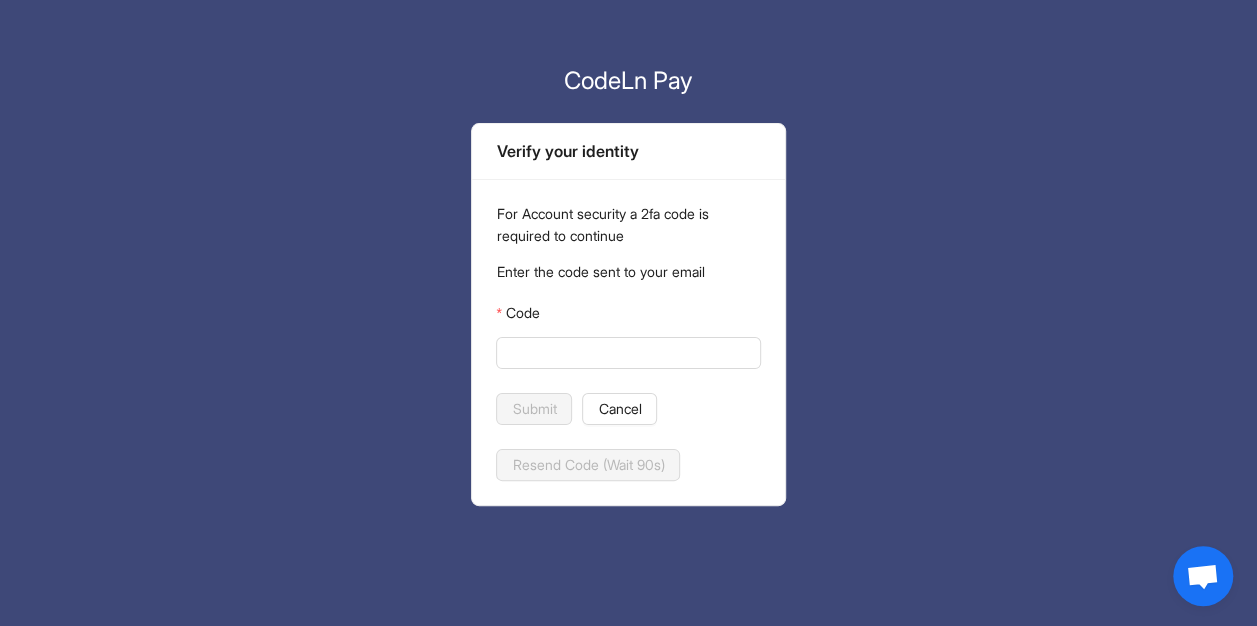 scroll, scrollTop: 0, scrollLeft: 0, axis: both 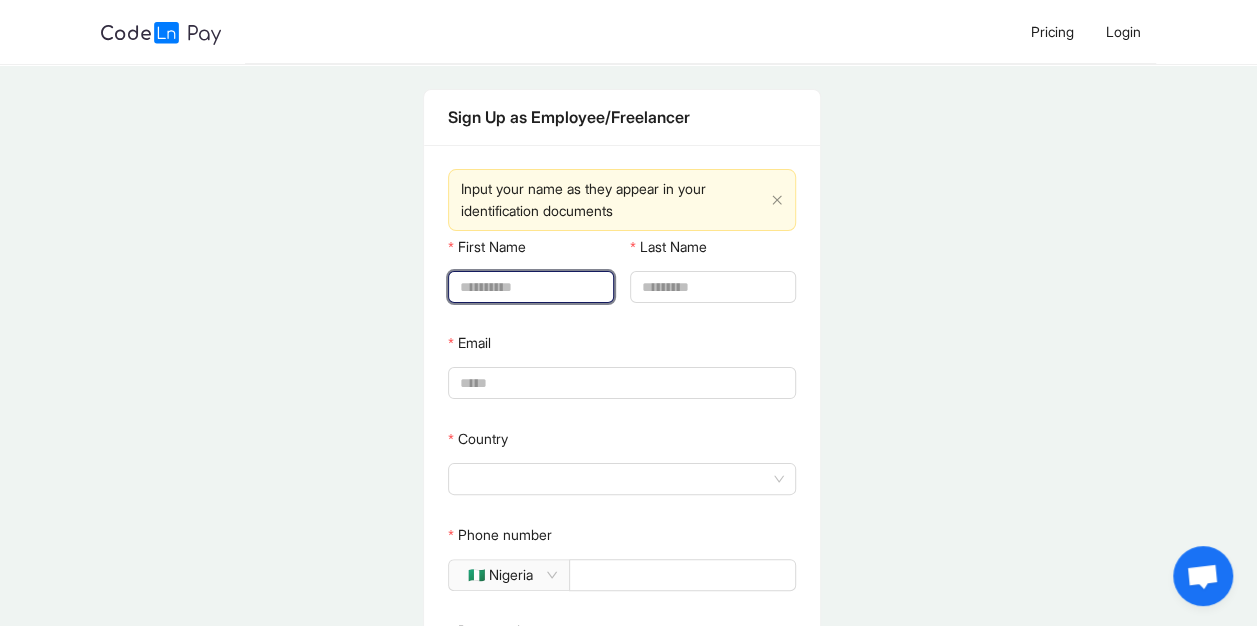 click on "First Name" at bounding box center (529, 287) 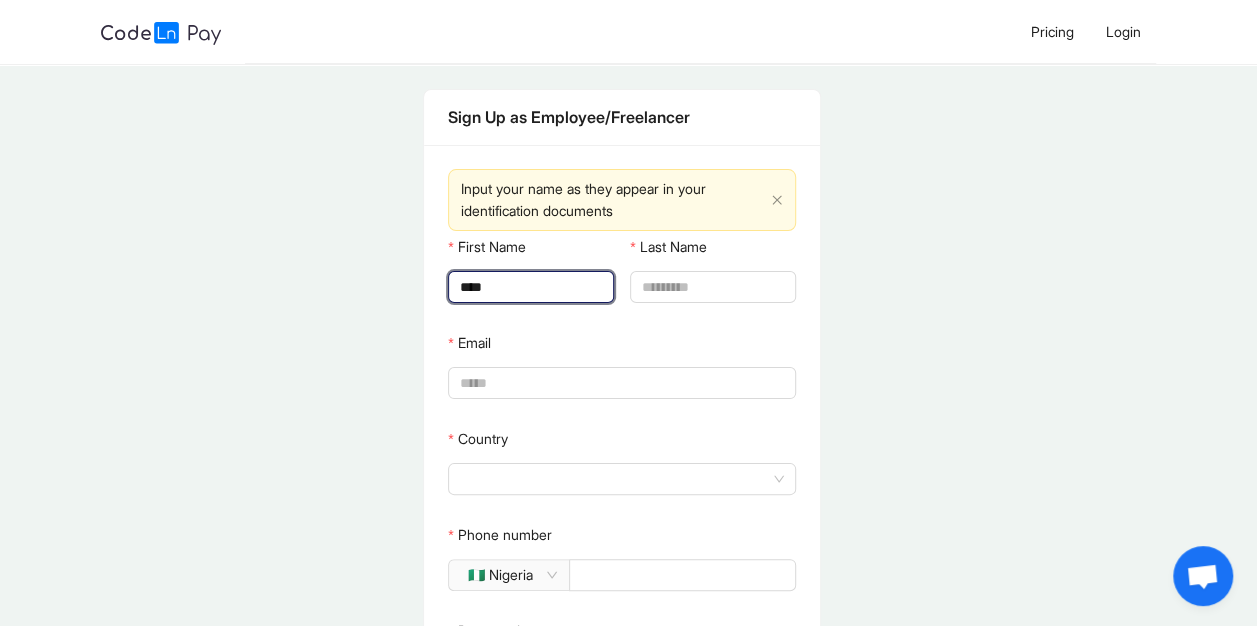 type on "****" 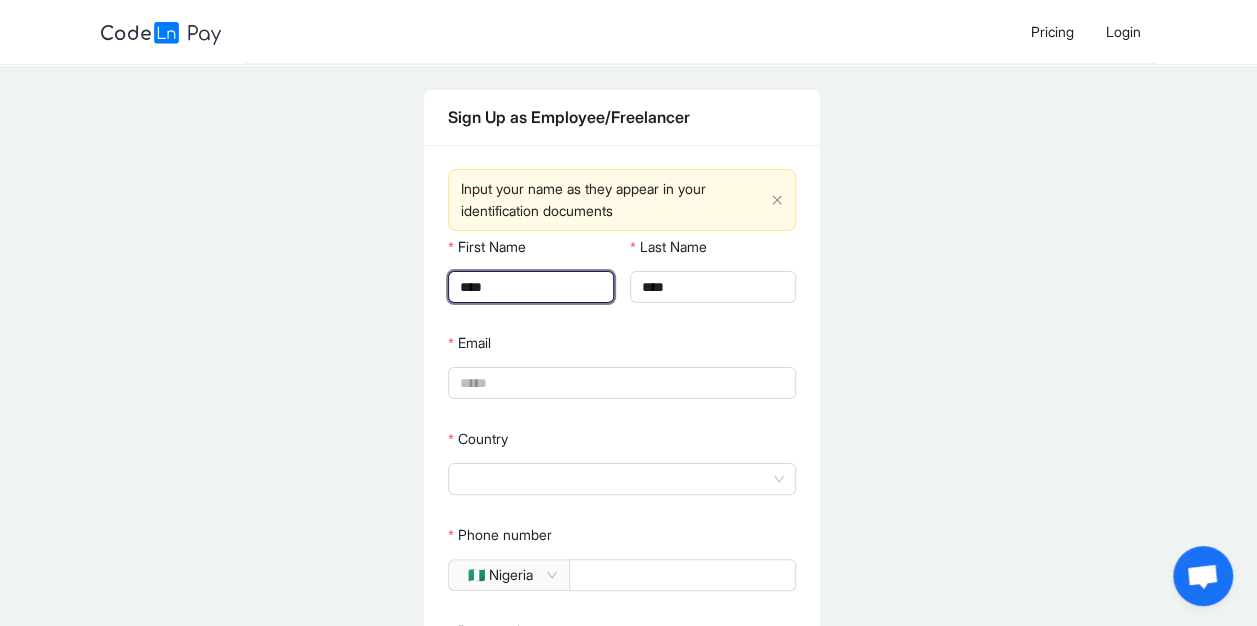 type on "**********" 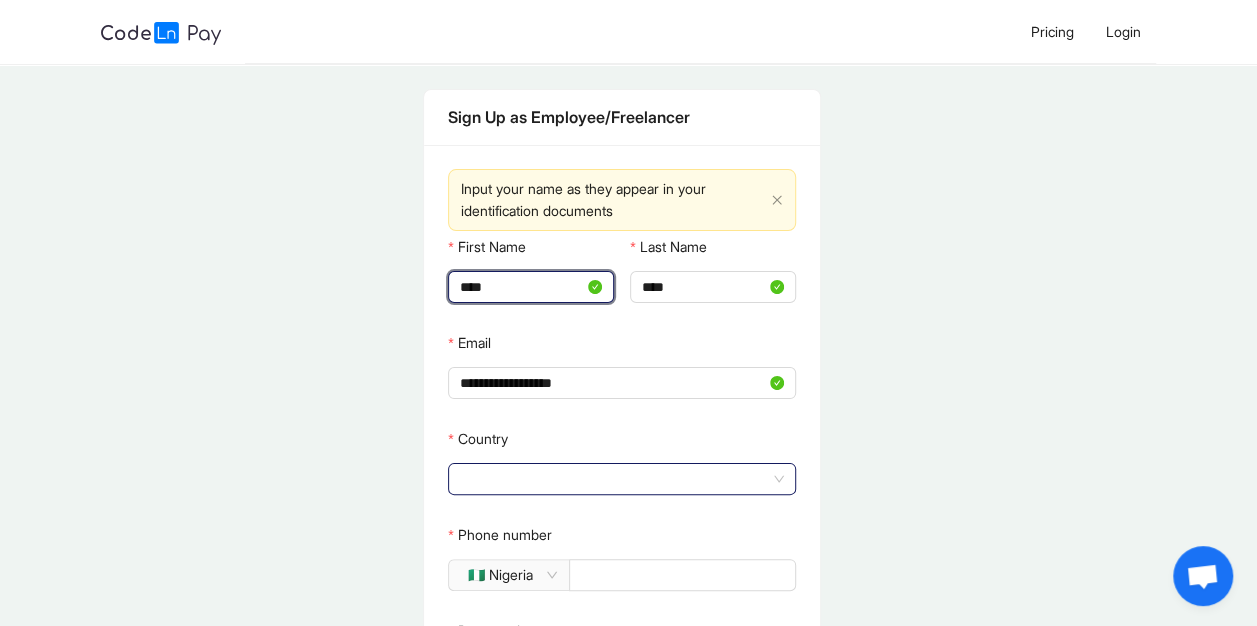 click 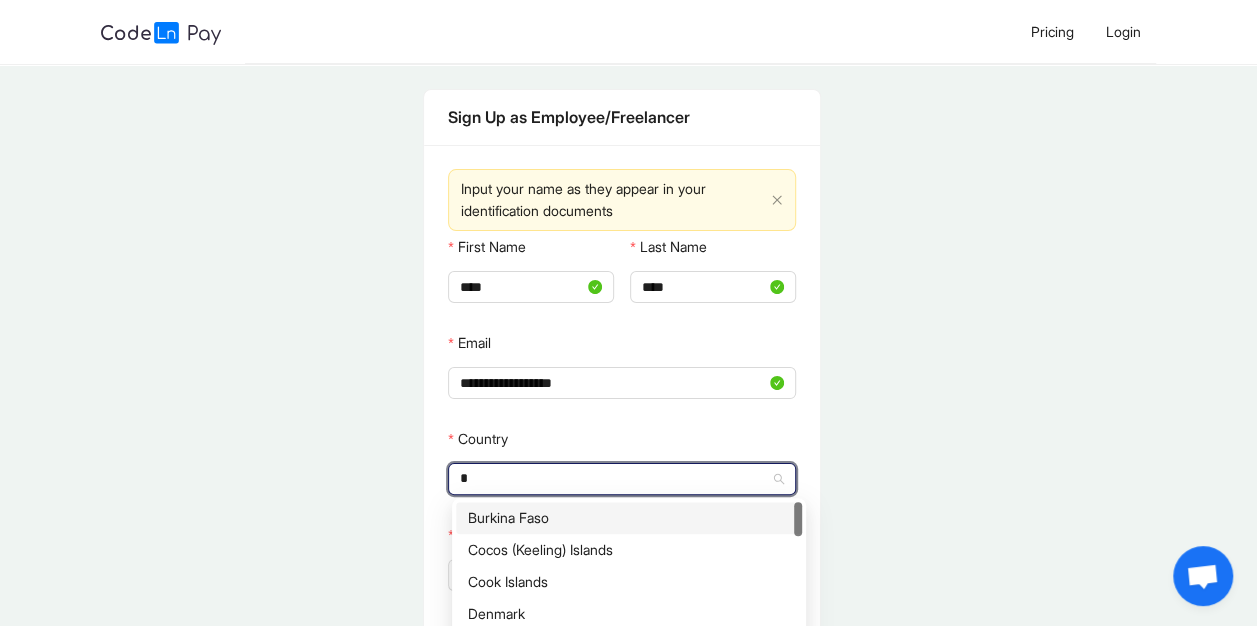 type on "**" 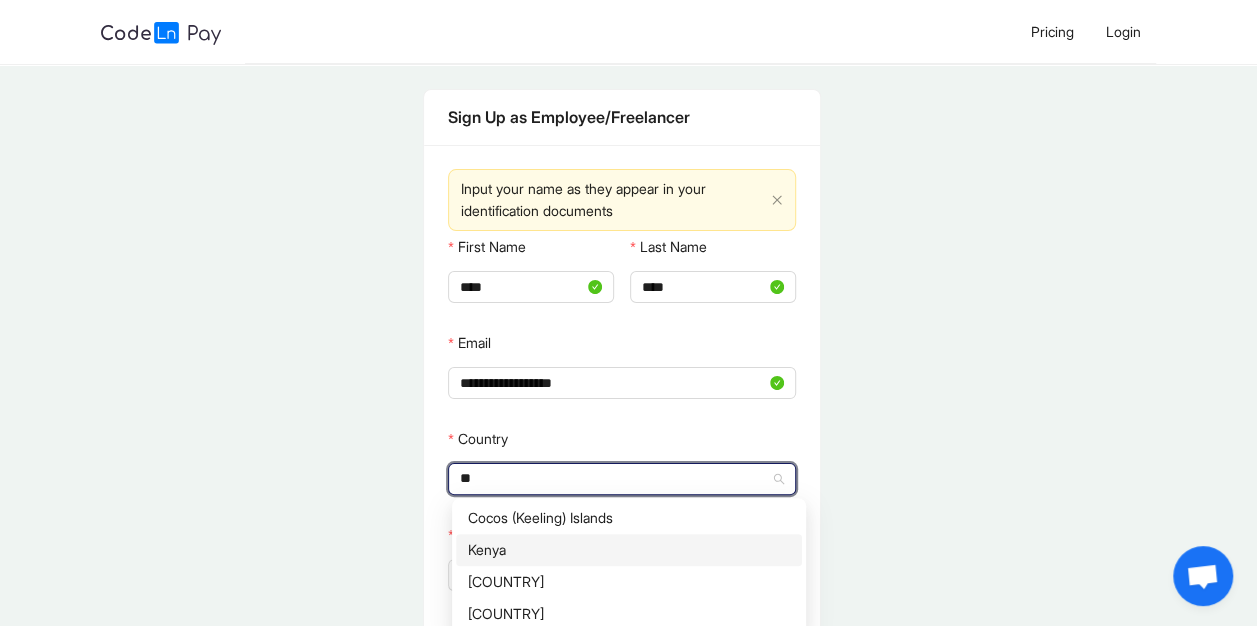 click on "Kenya" at bounding box center [629, 550] 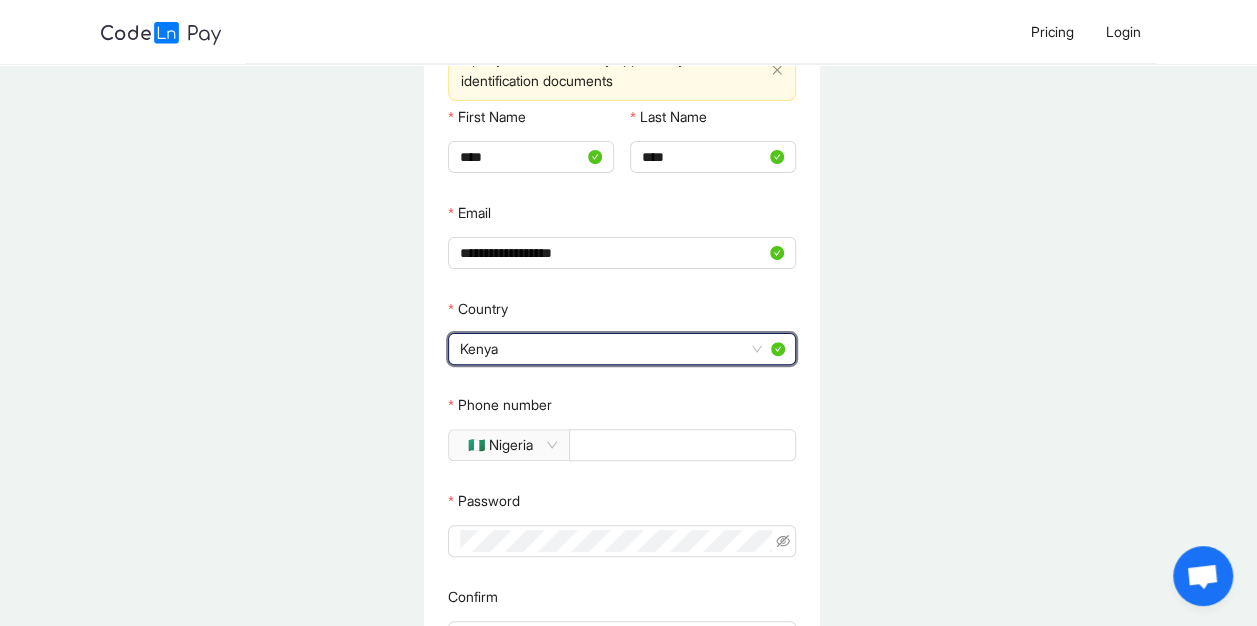 scroll, scrollTop: 127, scrollLeft: 0, axis: vertical 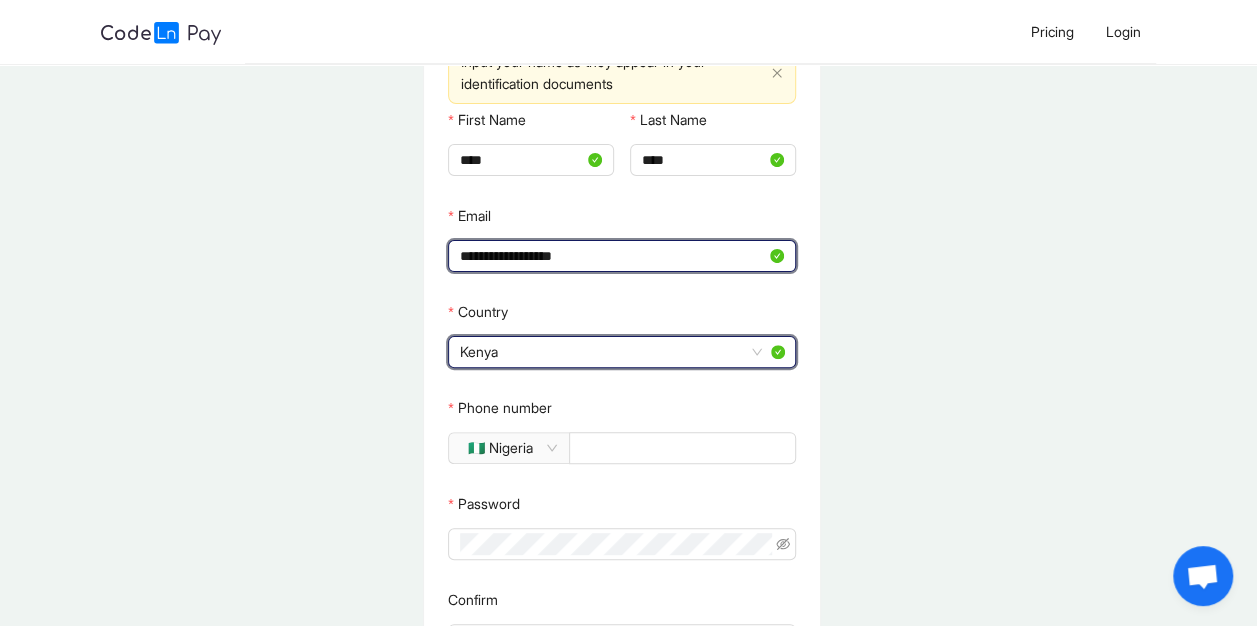 click on "**********" at bounding box center (613, 256) 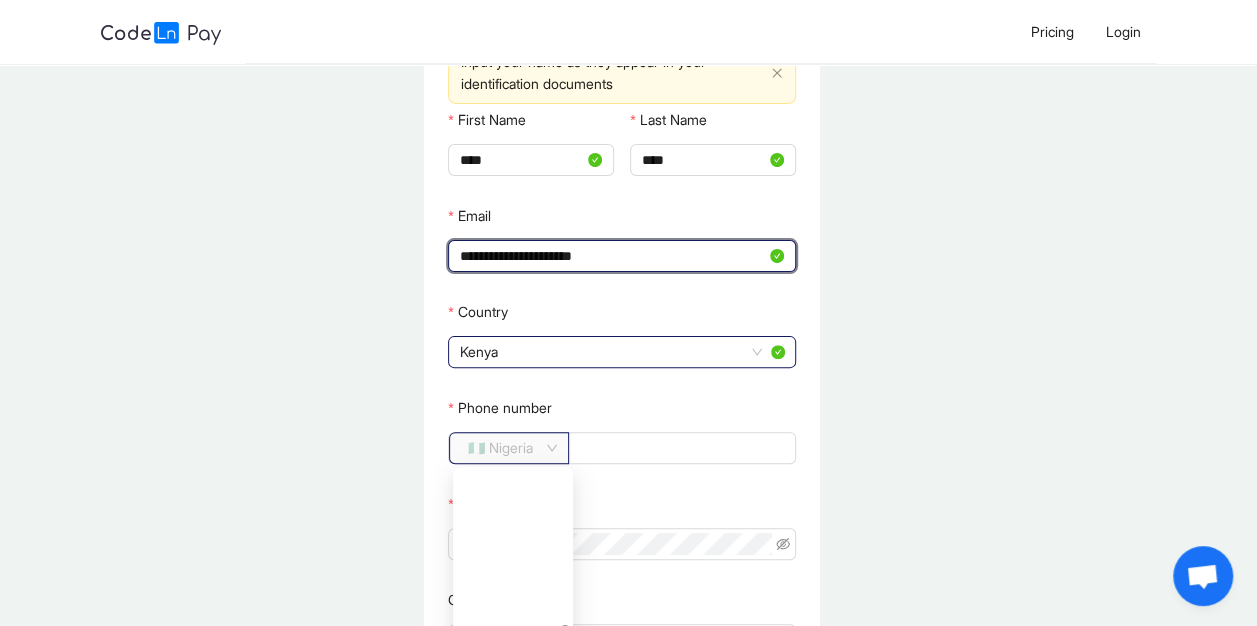 click on "🇳🇬 Nigeria" 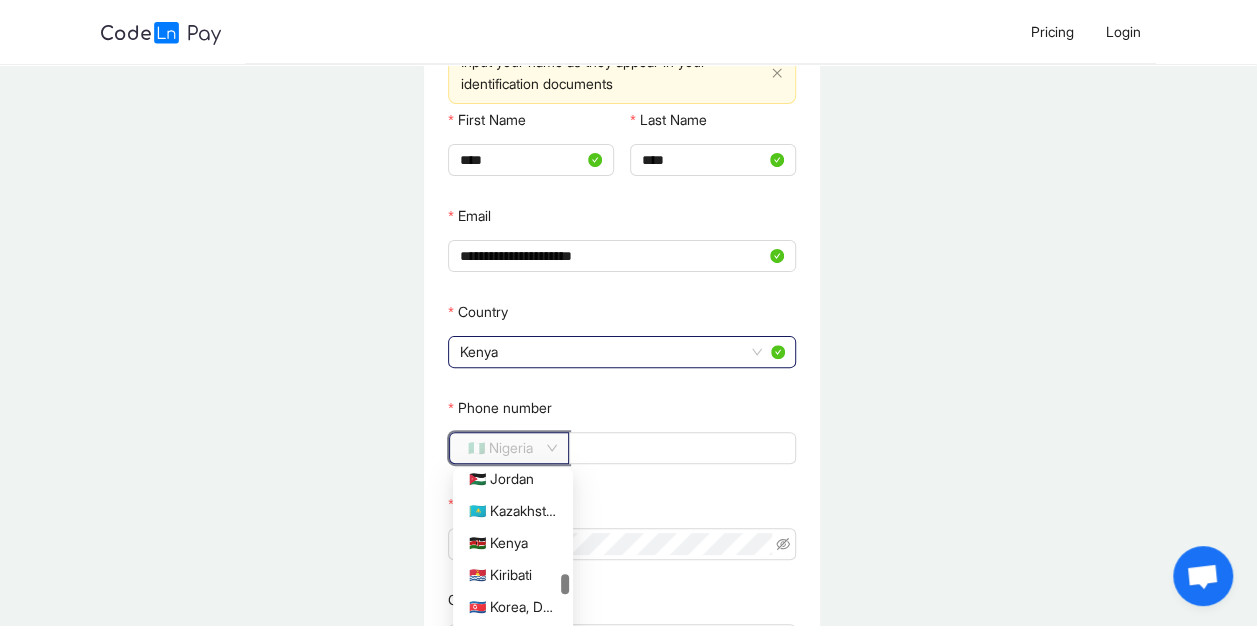 click on "🇰🇪 Kenya" at bounding box center (513, 543) 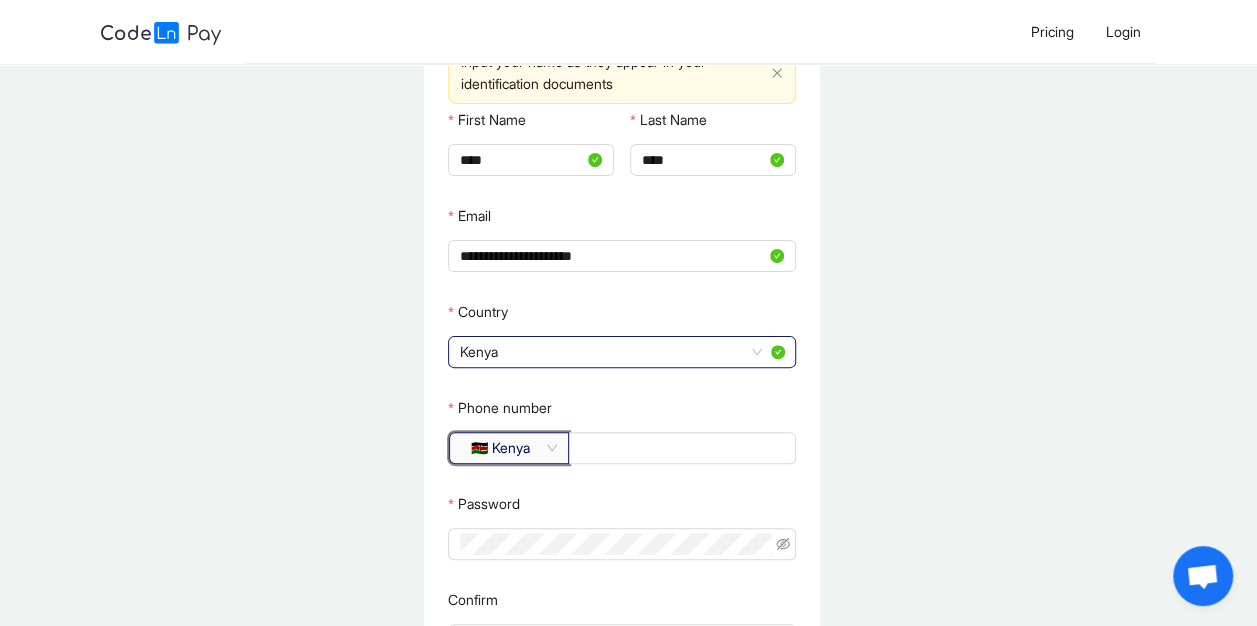scroll, scrollTop: 2503, scrollLeft: 0, axis: vertical 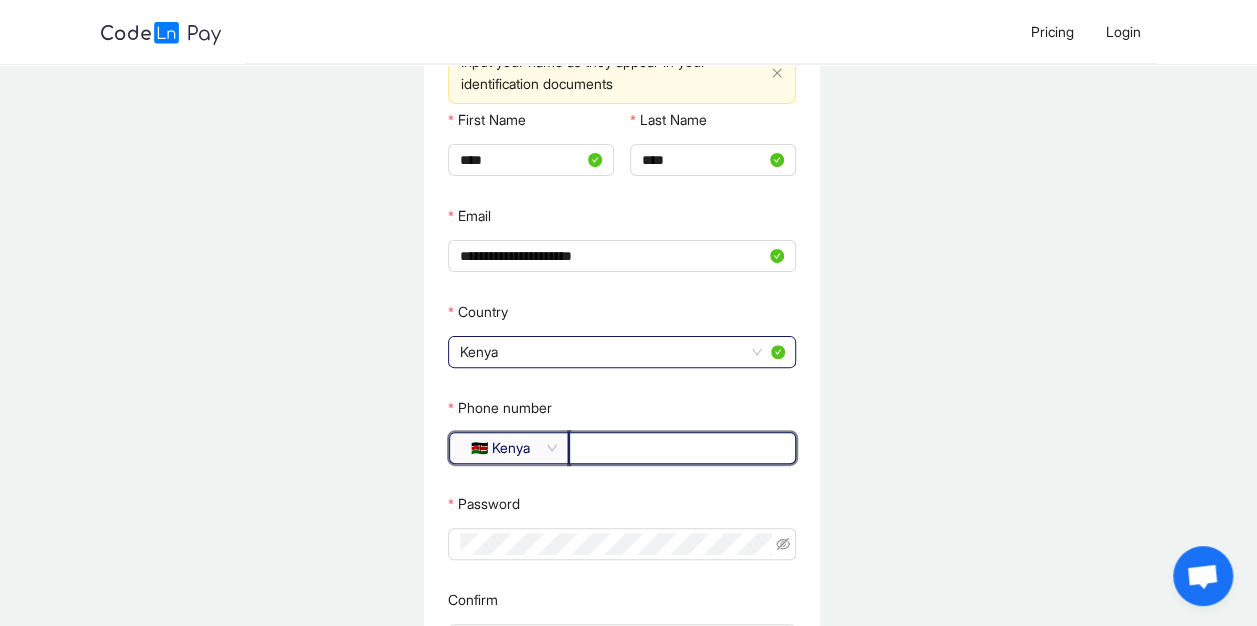 click on "Phone number" at bounding box center (680, 448) 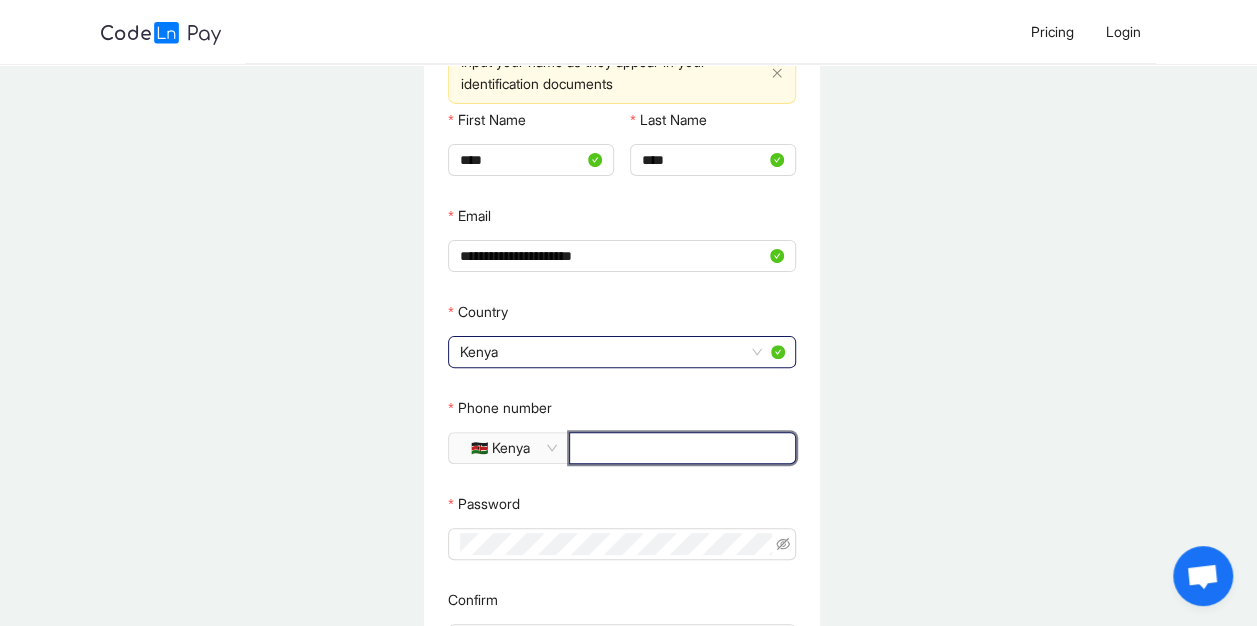 type on "**********" 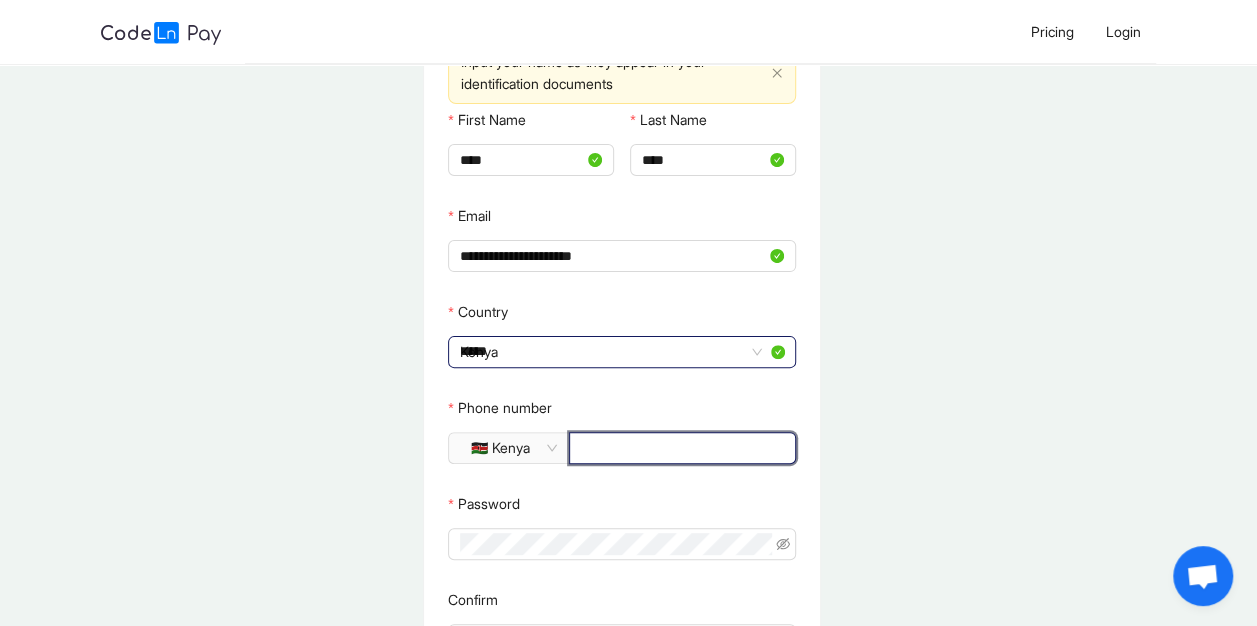type 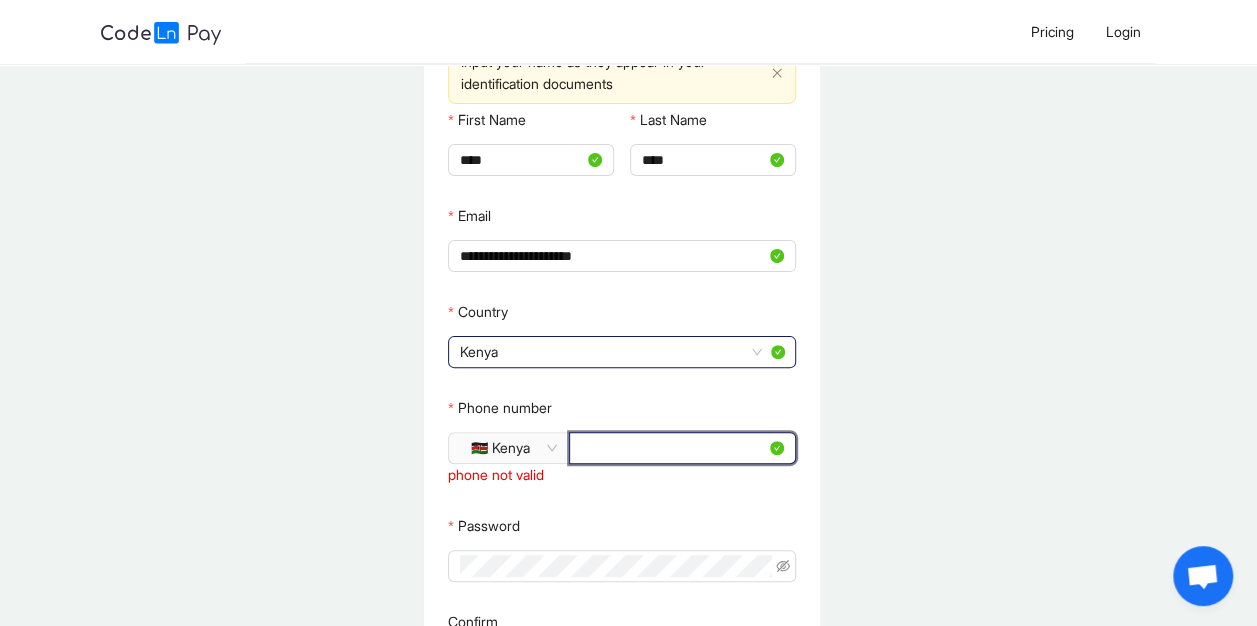 type on "*" 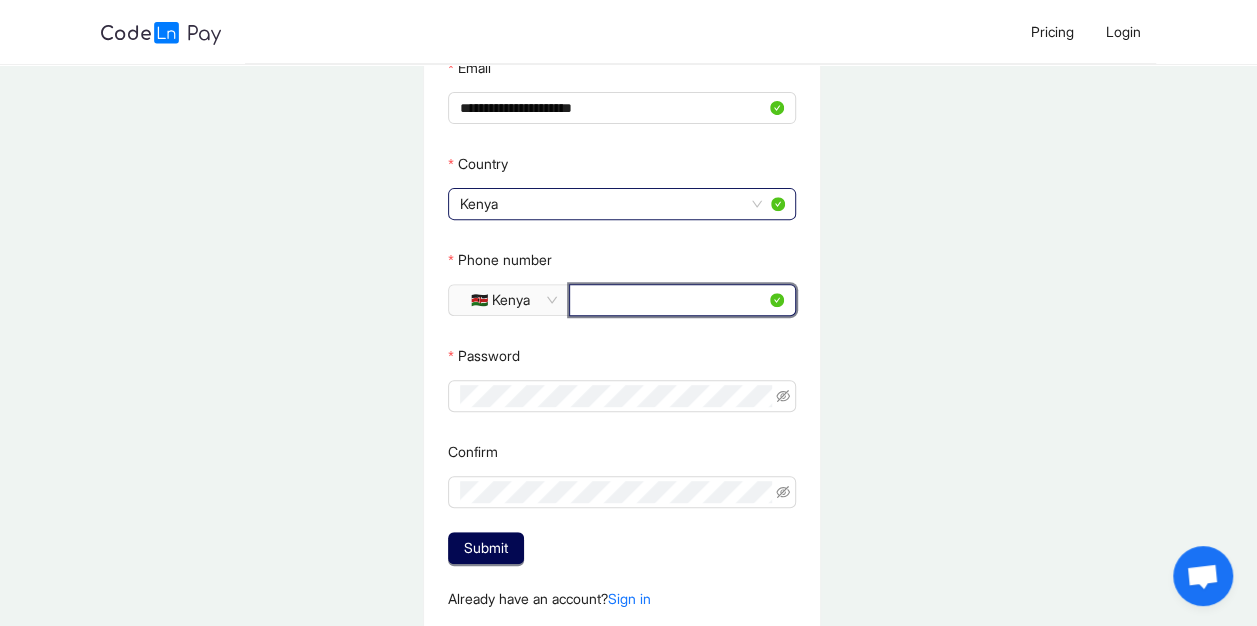 scroll, scrollTop: 276, scrollLeft: 0, axis: vertical 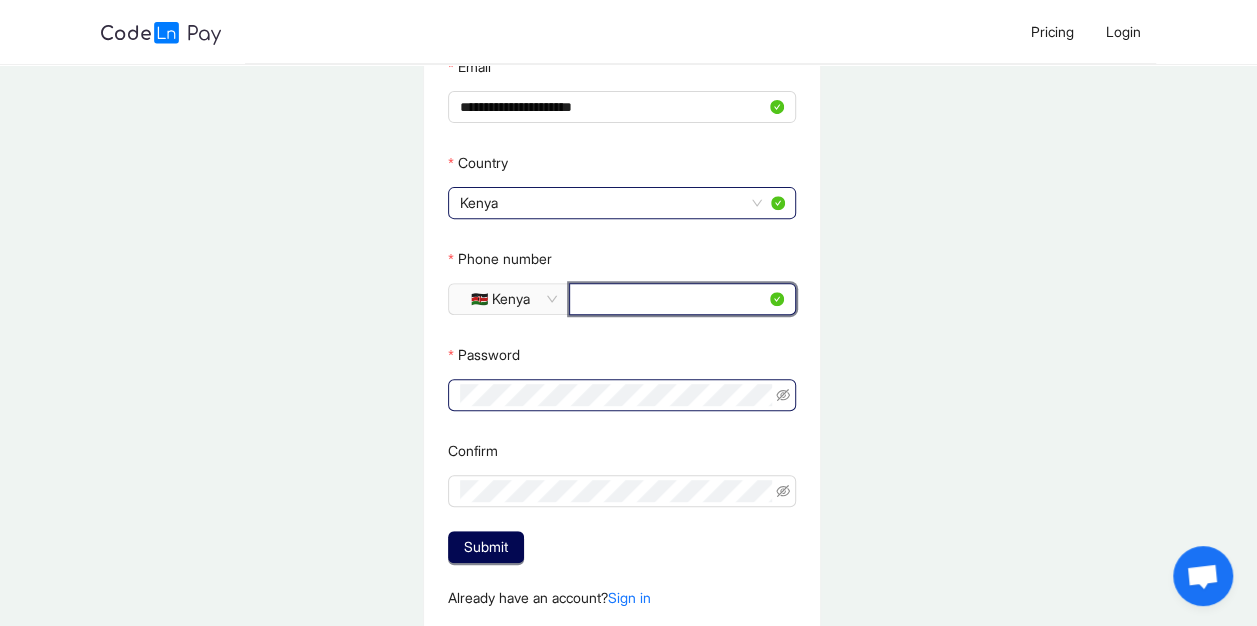 type on "*********" 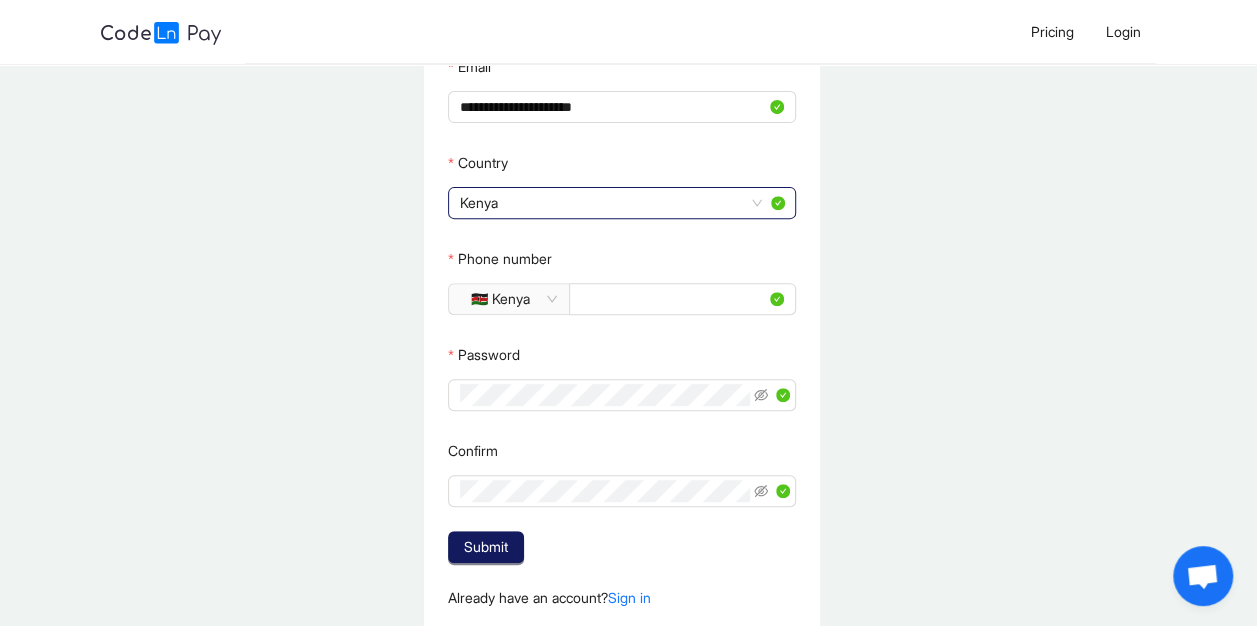 click on "Submit" 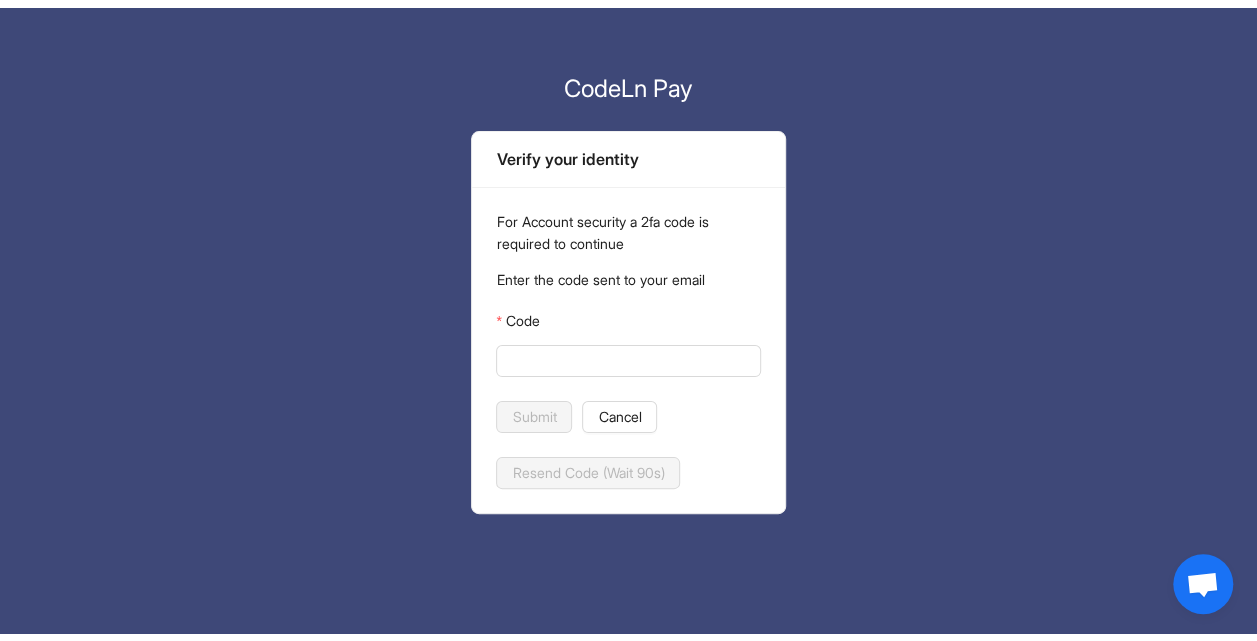 scroll, scrollTop: 0, scrollLeft: 0, axis: both 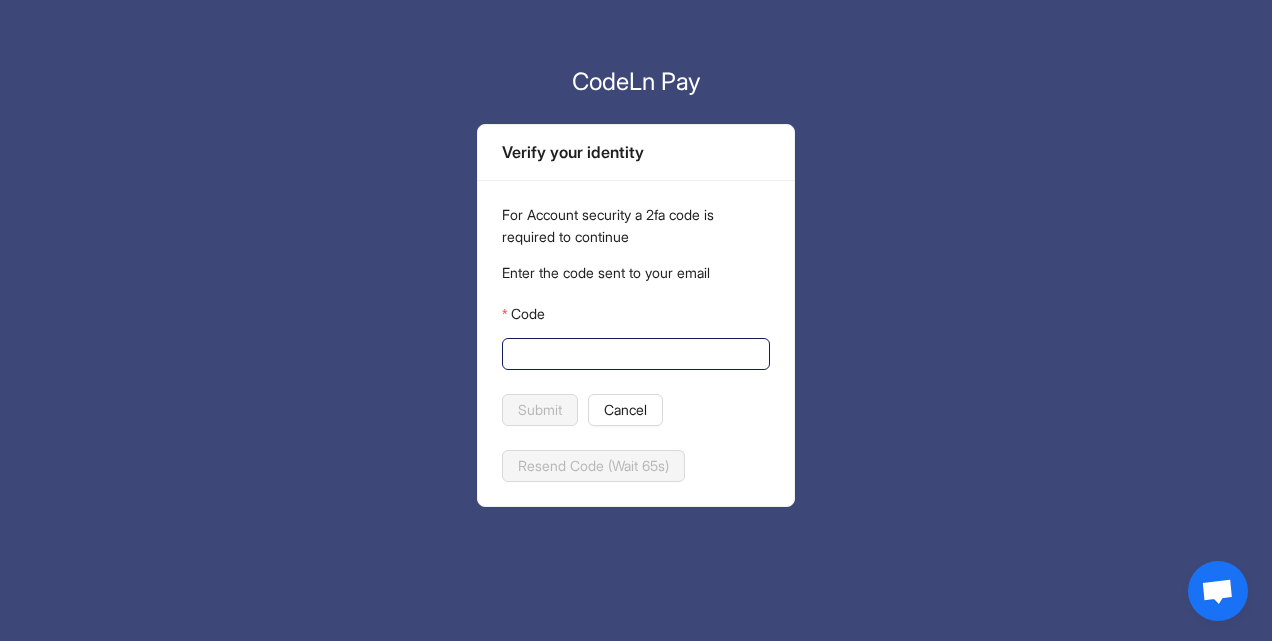 click 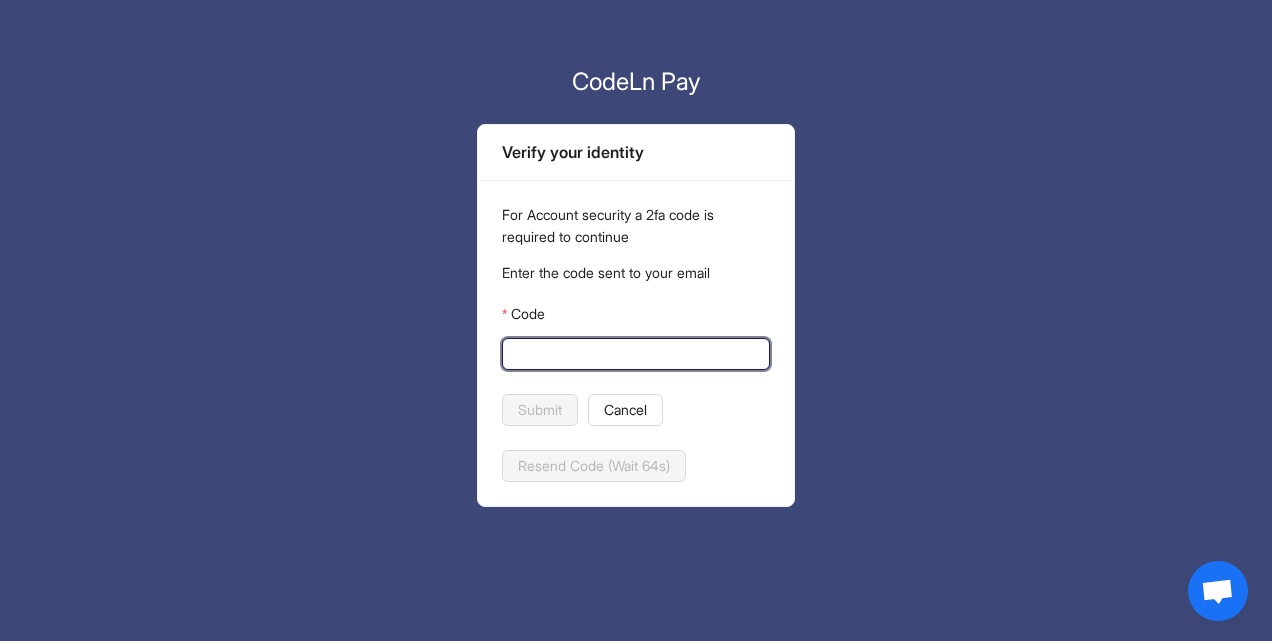 click on "Code" at bounding box center (634, 354) 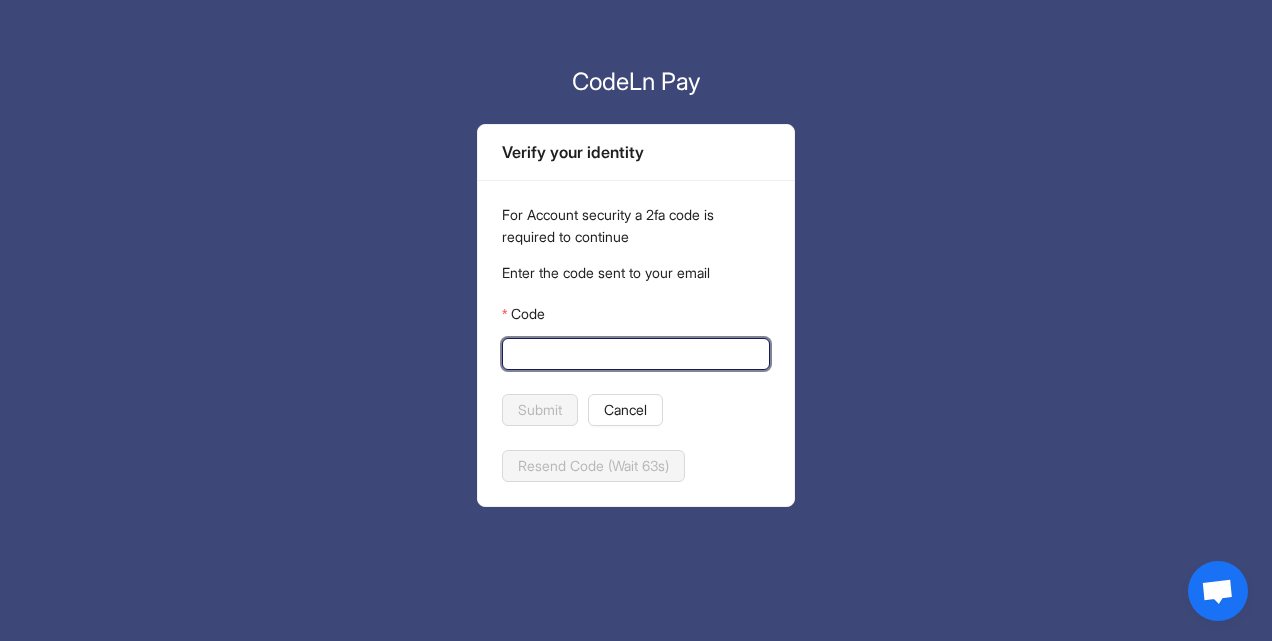 paste on "******" 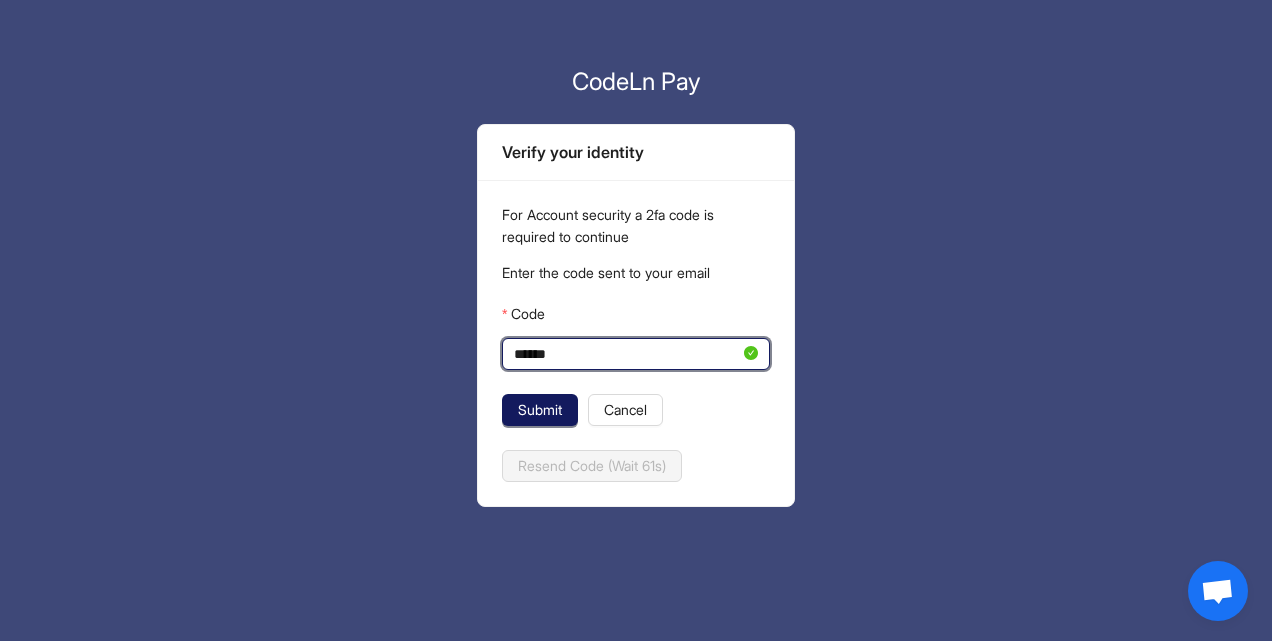 type on "******" 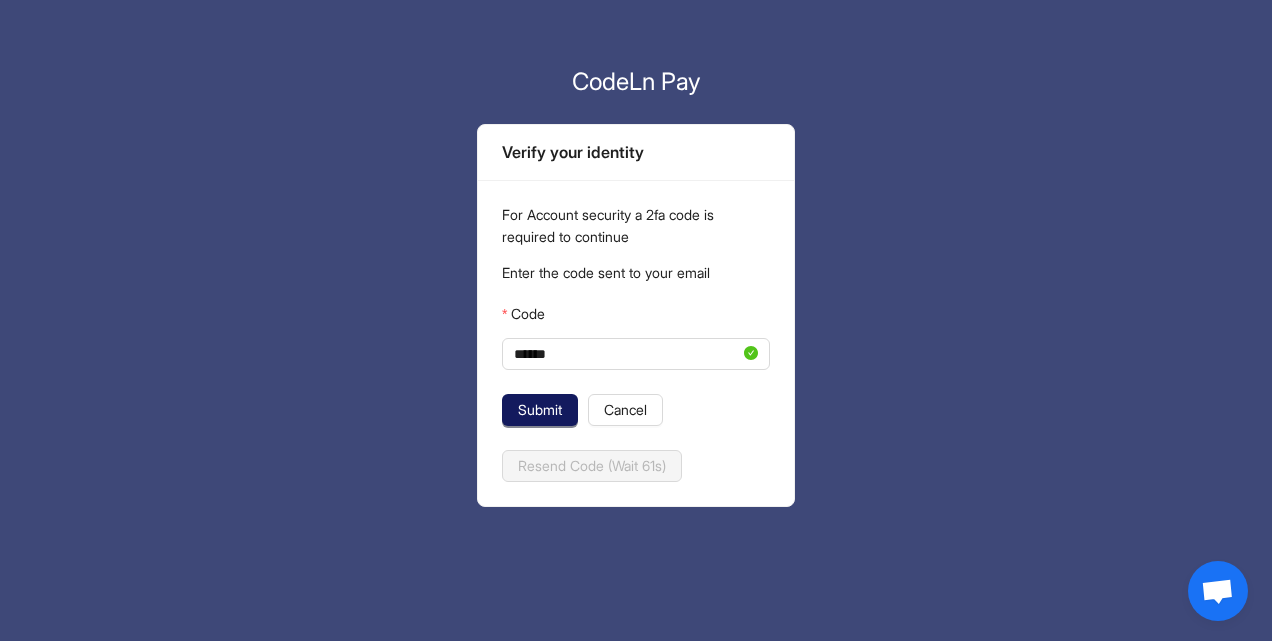 click on "Submit" 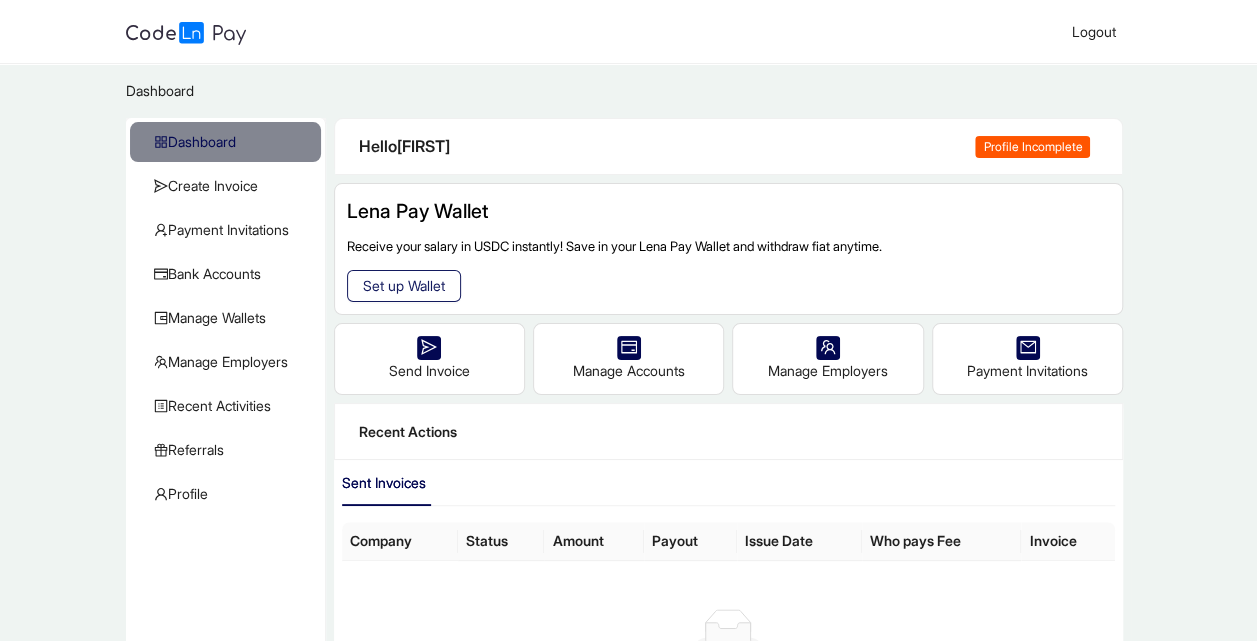 click on "Set up Wallet" 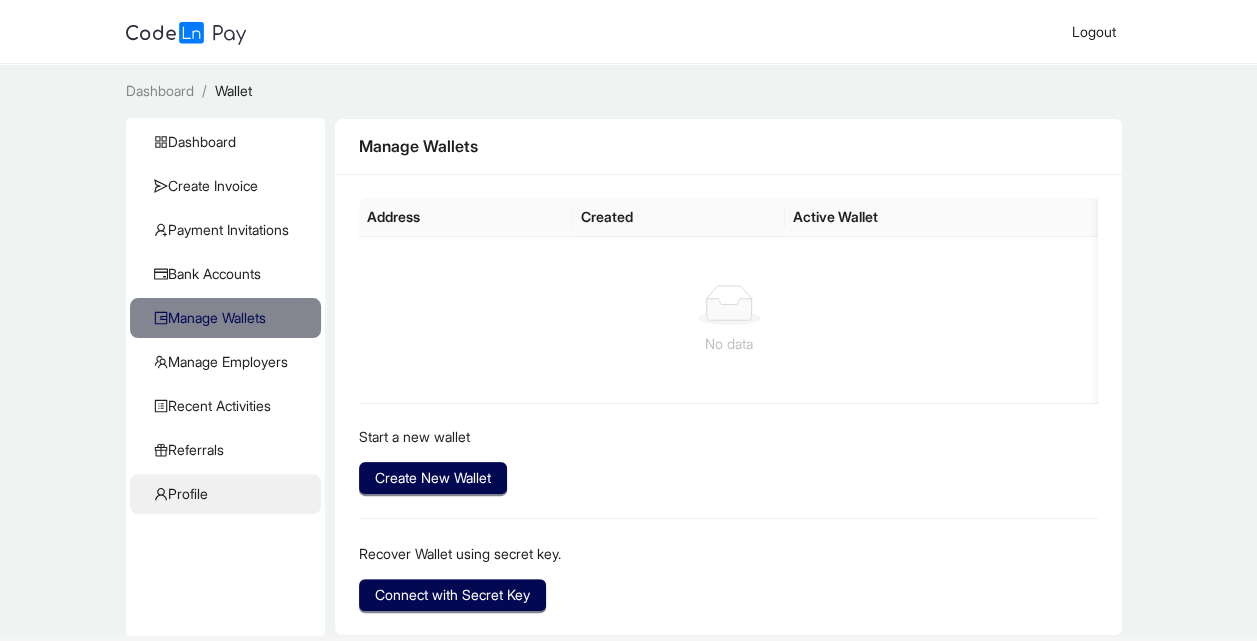 click on "Profile" 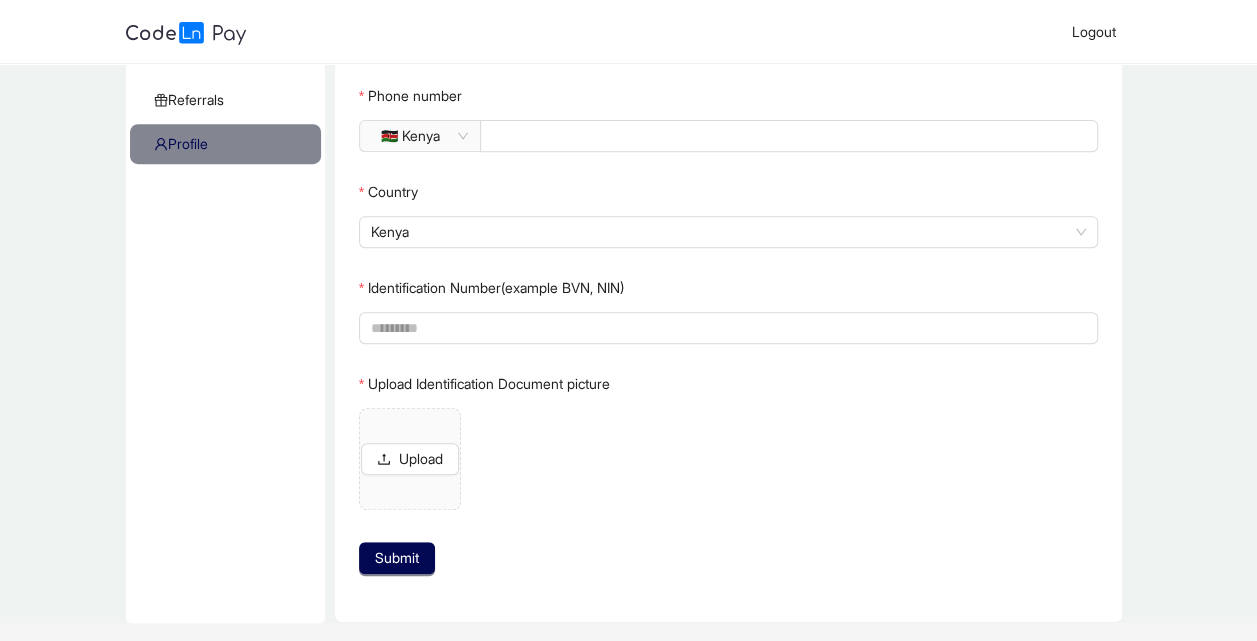 scroll, scrollTop: 352, scrollLeft: 0, axis: vertical 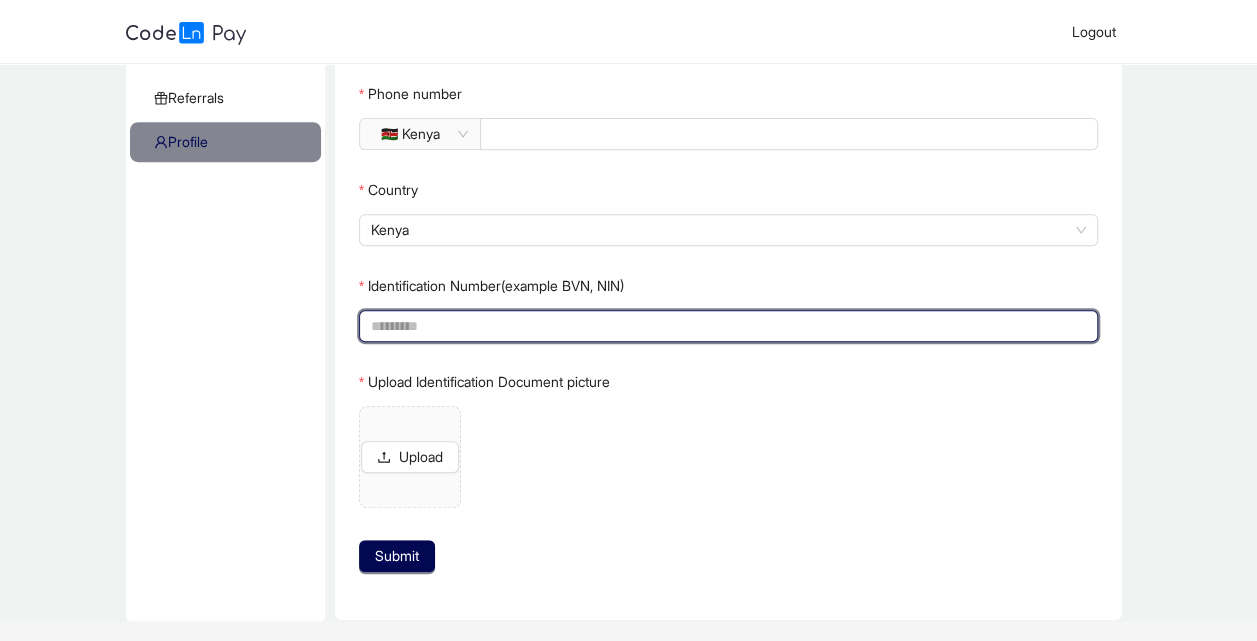click on "Identification Number(example BVN, NIN)" at bounding box center (727, 326) 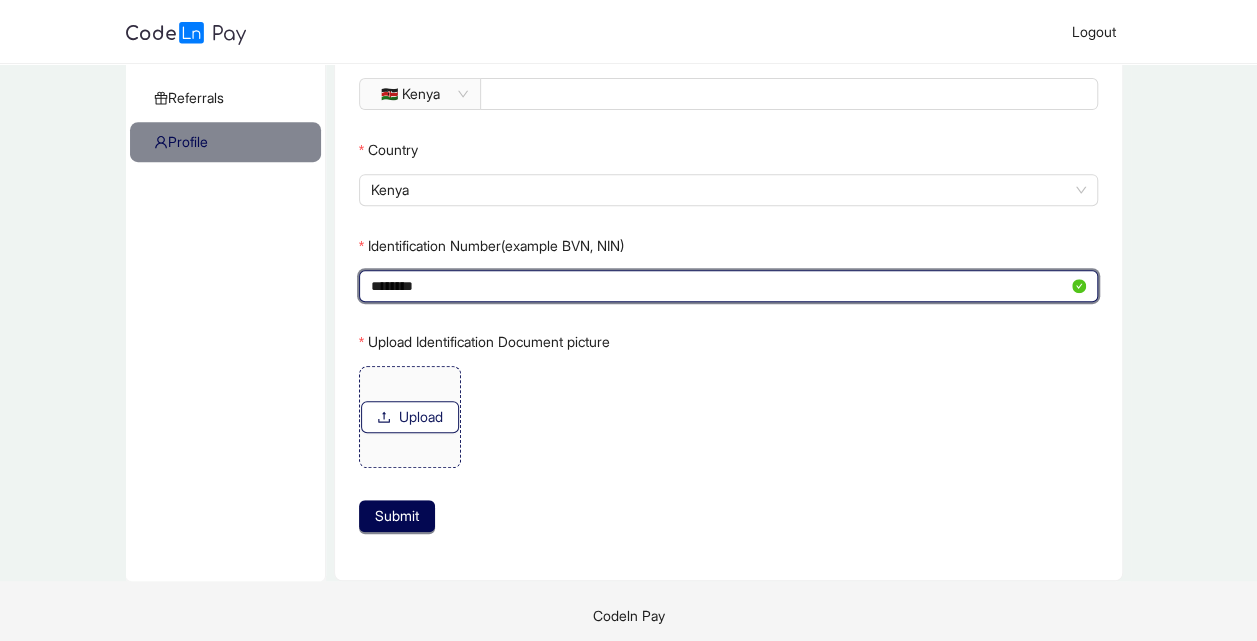 type on "********" 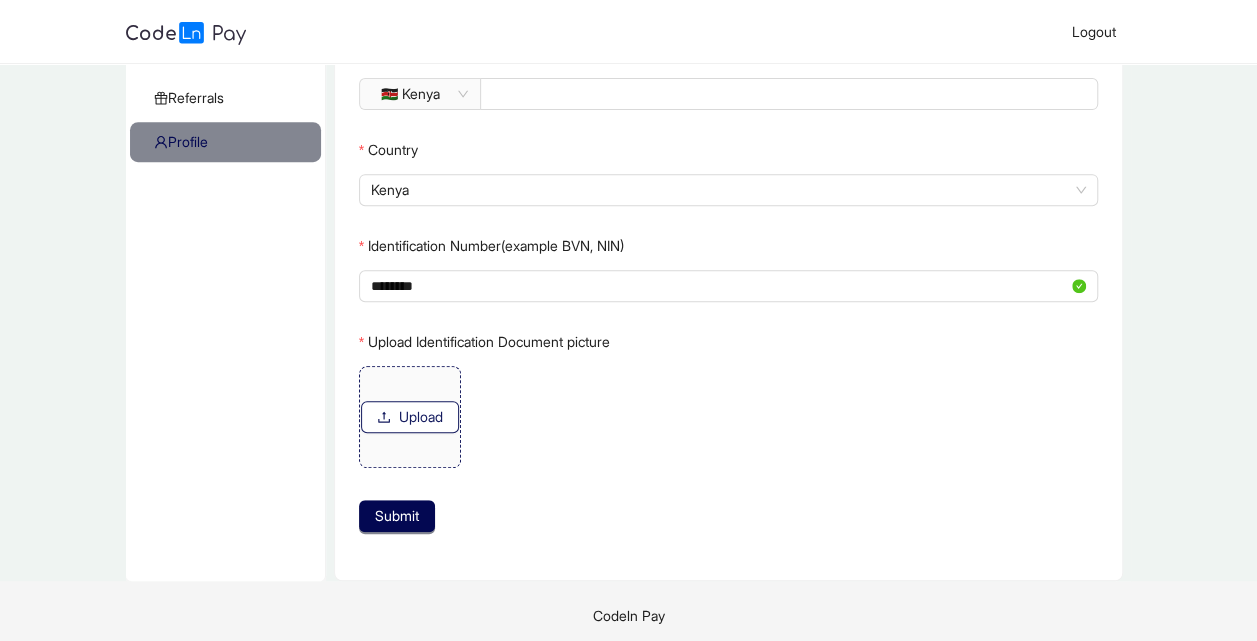 click on "Upload" 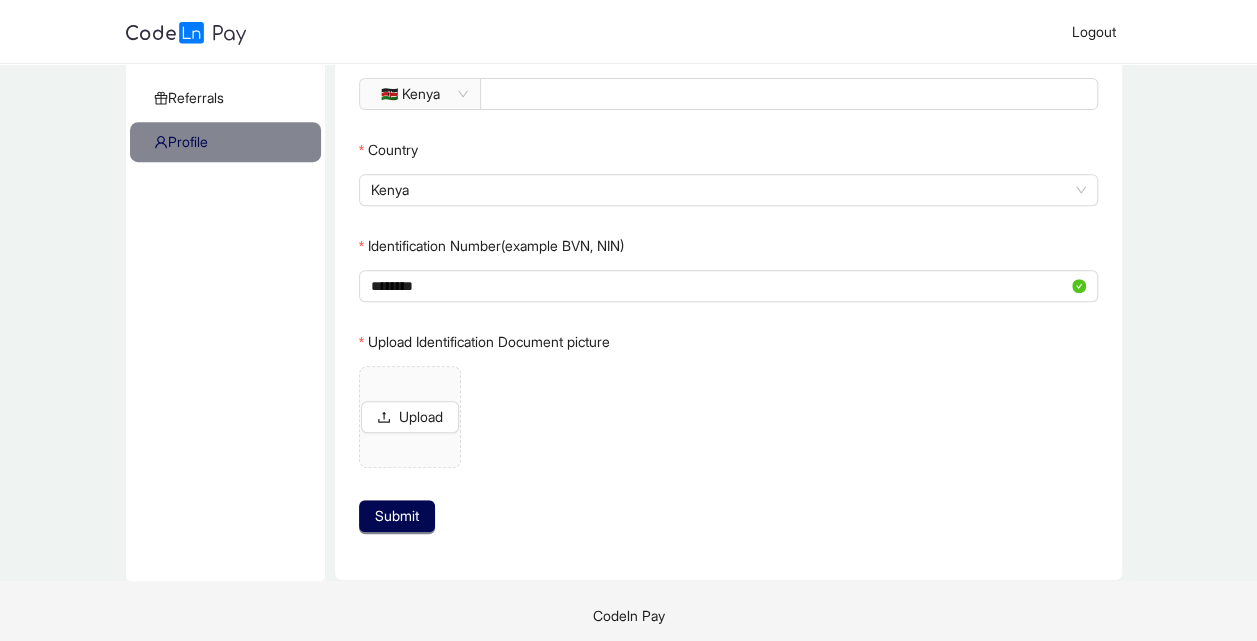 drag, startPoint x: 406, startPoint y: 403, endPoint x: 894, endPoint y: 493, distance: 496.2298 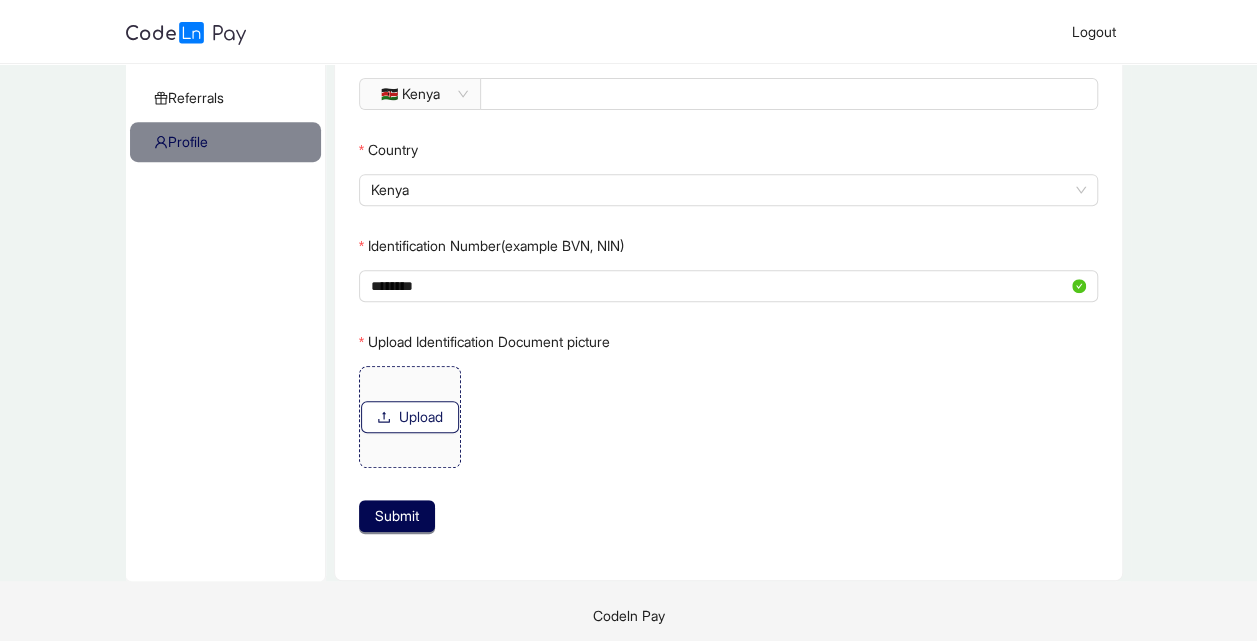 click on "Upload" 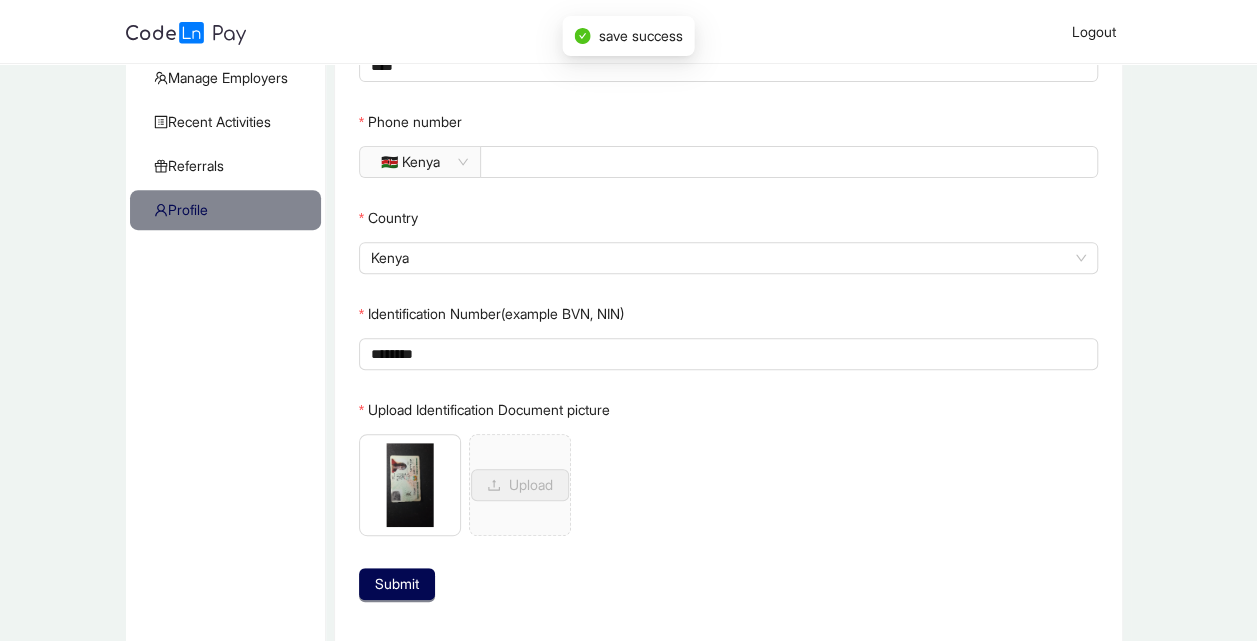 scroll, scrollTop: 360, scrollLeft: 0, axis: vertical 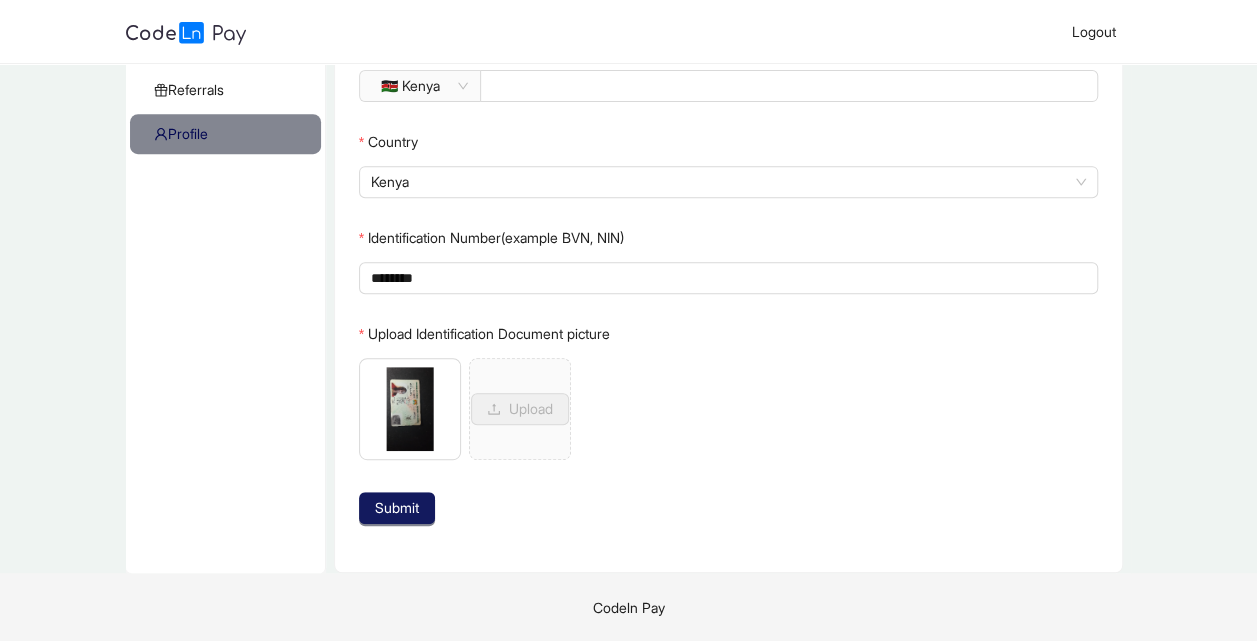 click on "Submit" 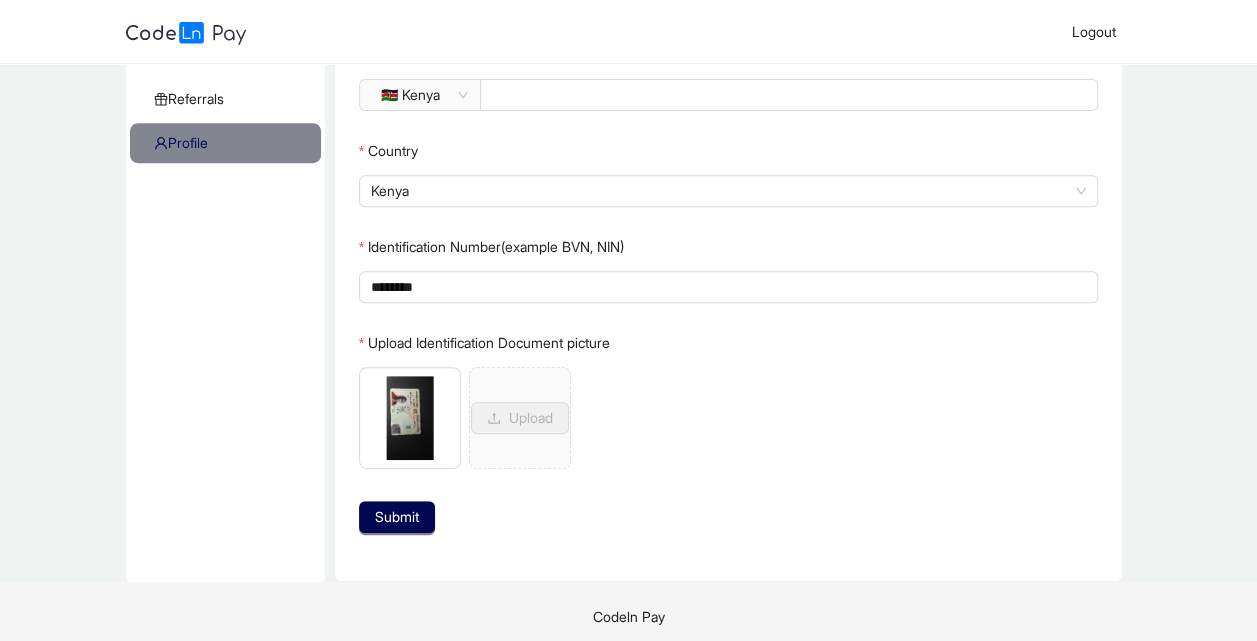 scroll, scrollTop: 360, scrollLeft: 0, axis: vertical 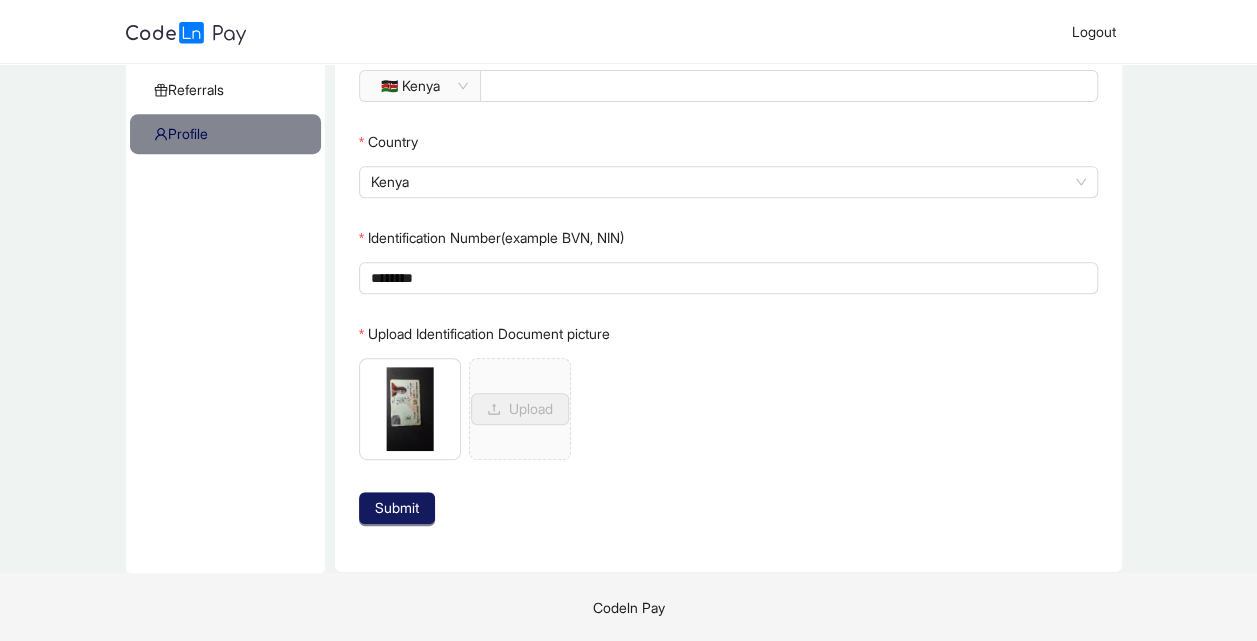 click on "Submit" 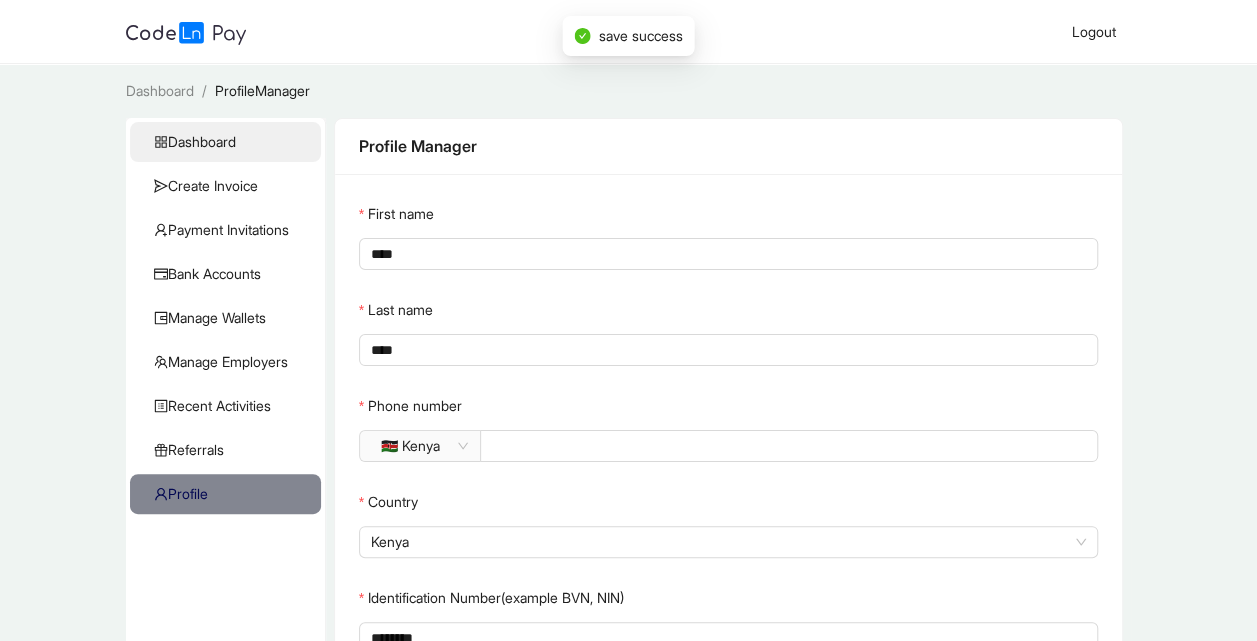 click on "Dashboard" 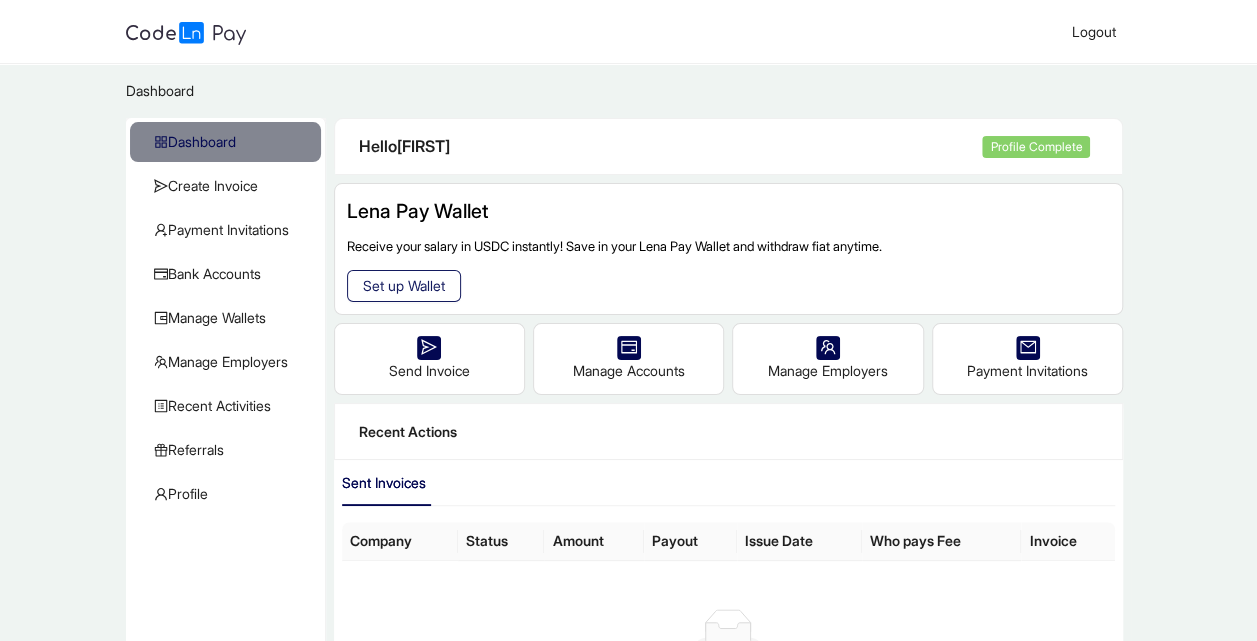 click on "Set up Wallet" 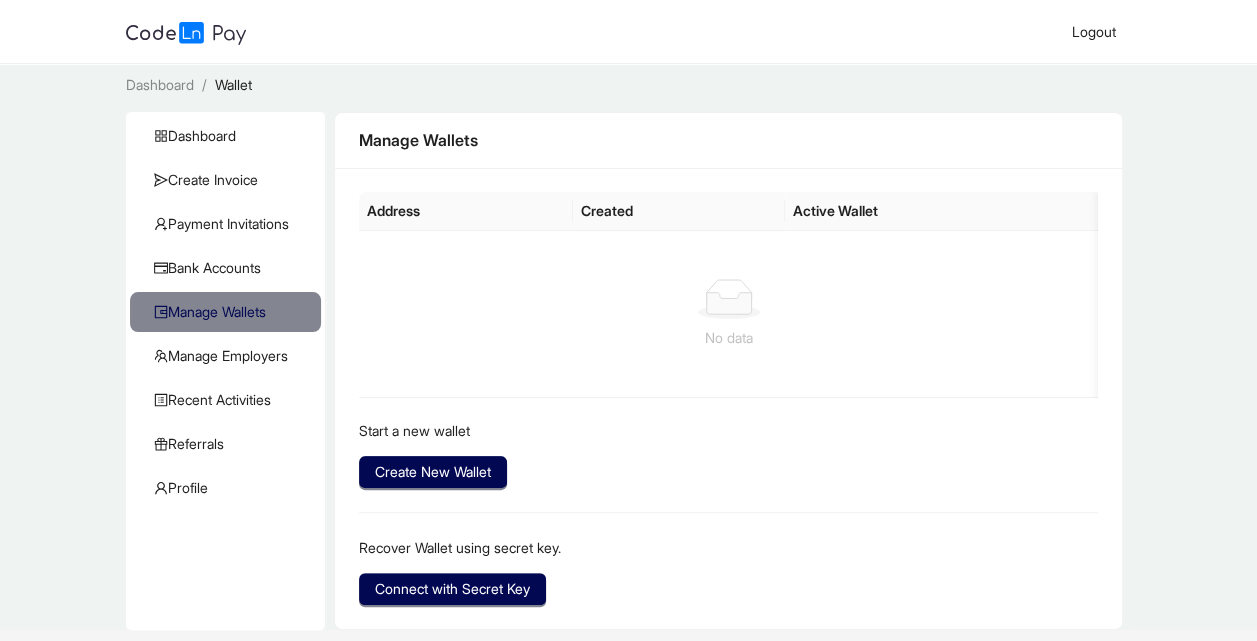 scroll, scrollTop: 0, scrollLeft: 0, axis: both 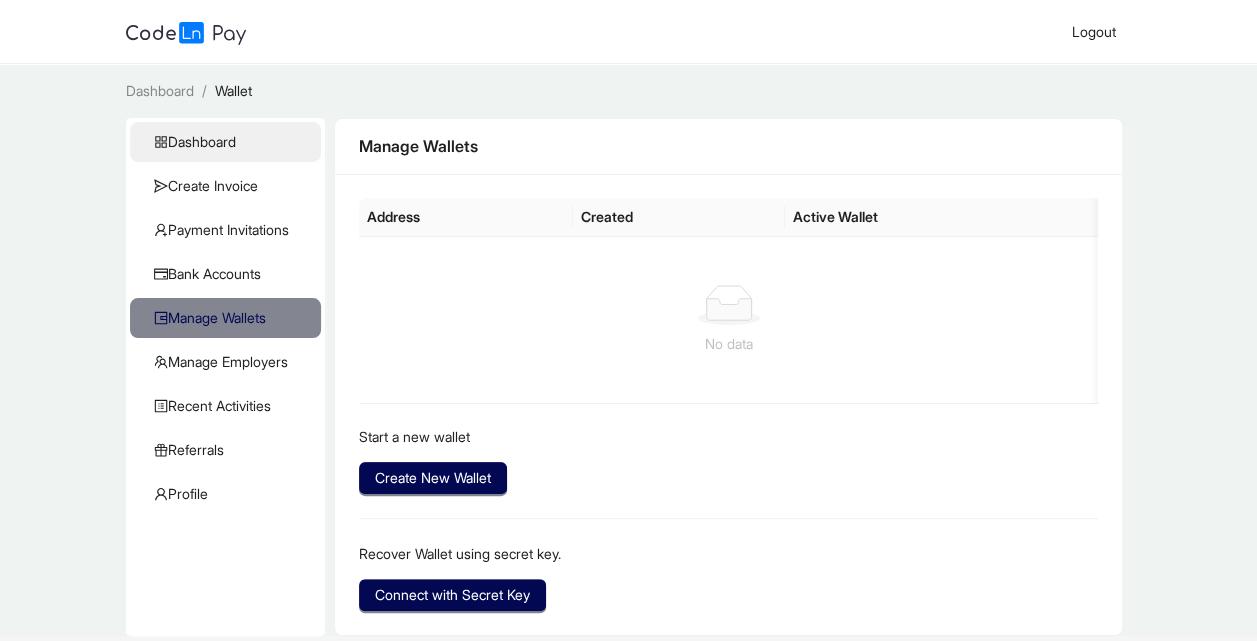 click on "Dashboard" 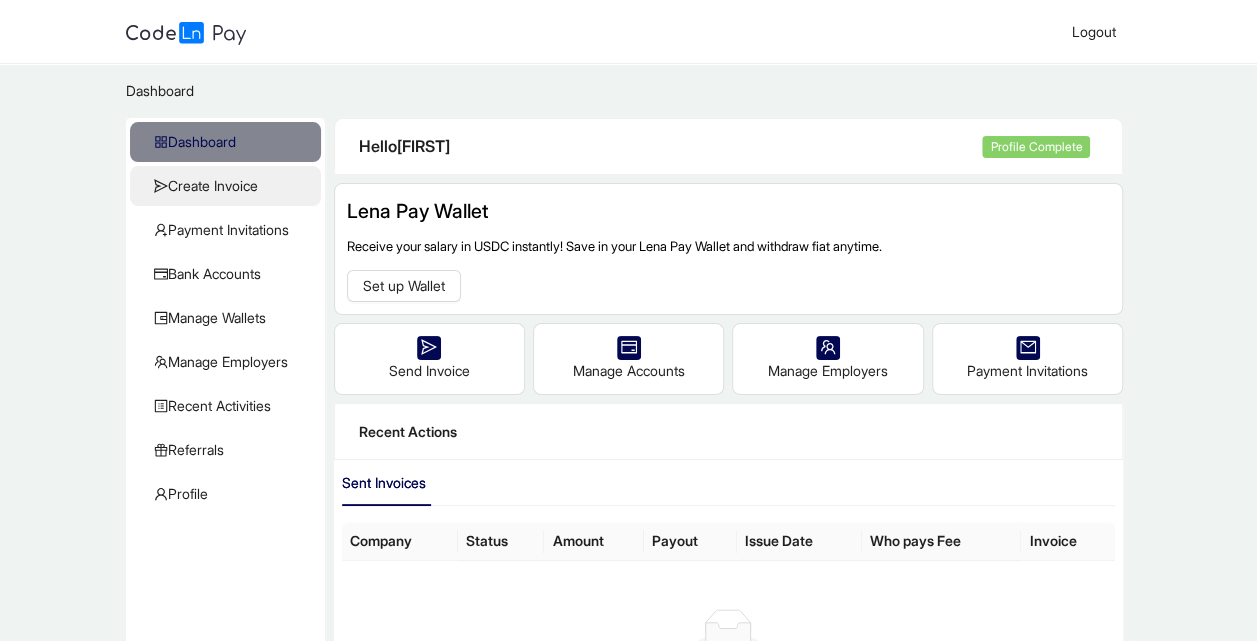 click on "Create Invoice" 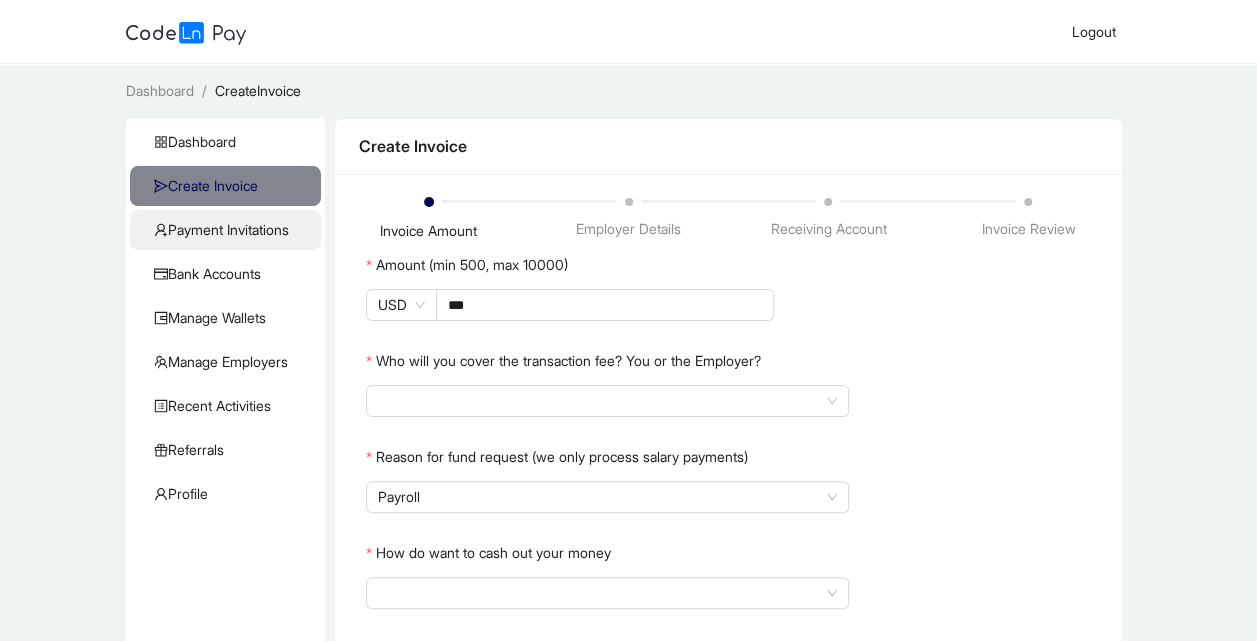click on "Payment Invitations" 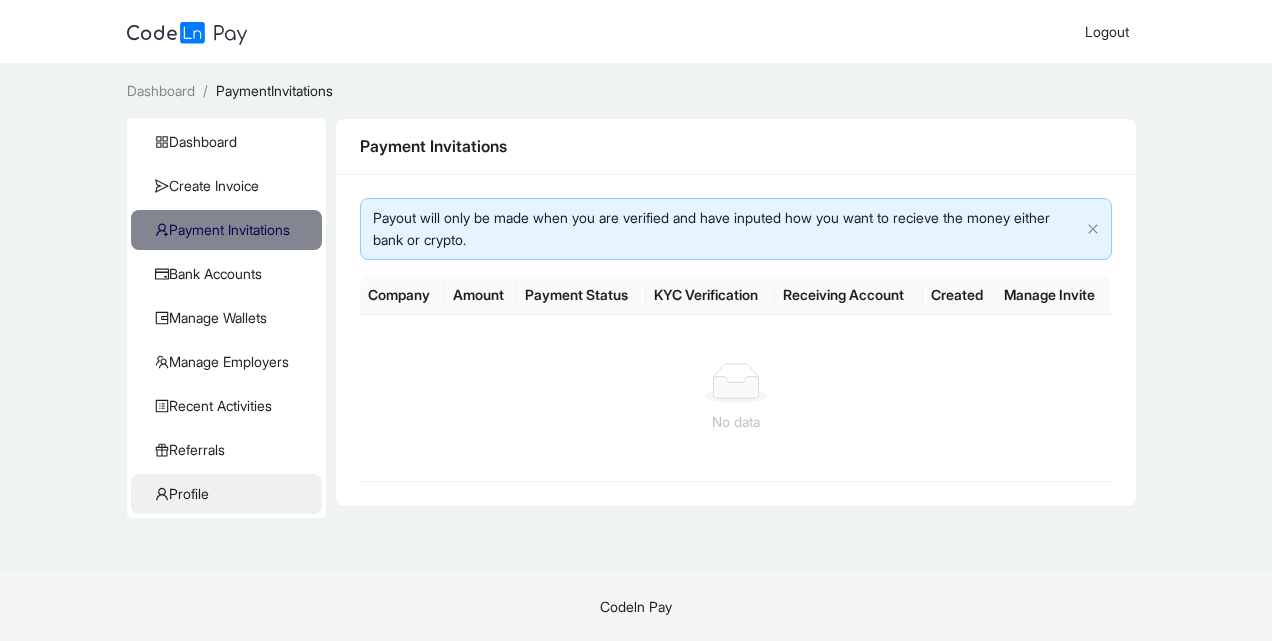 click on "Profile" 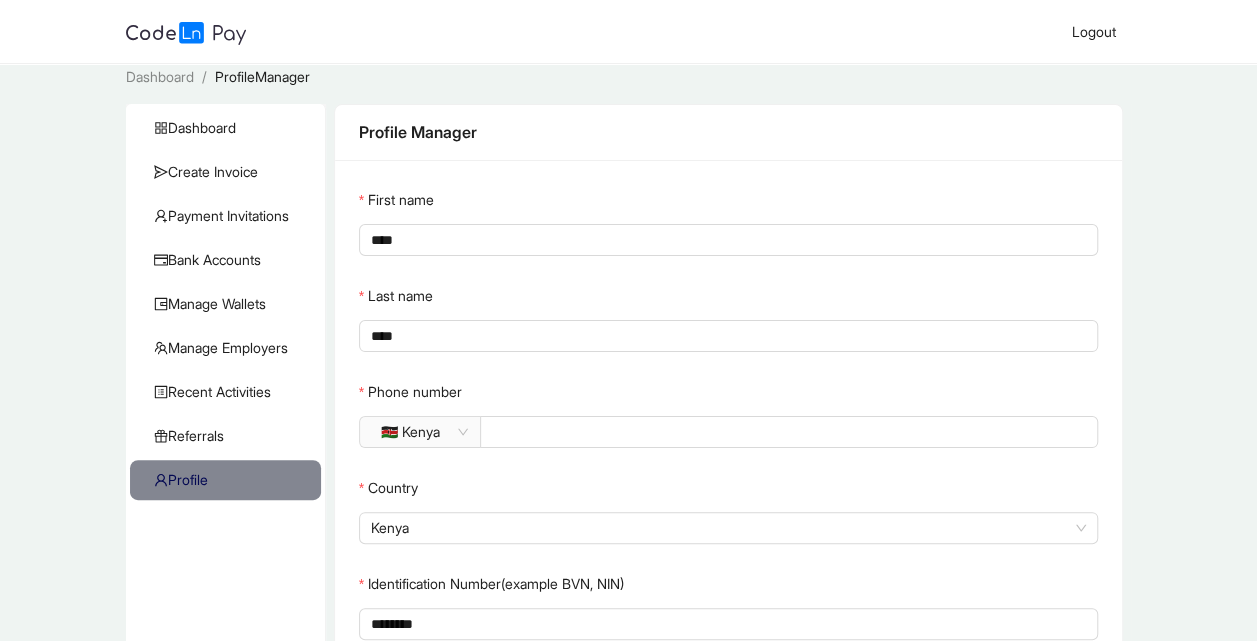 scroll, scrollTop: 0, scrollLeft: 0, axis: both 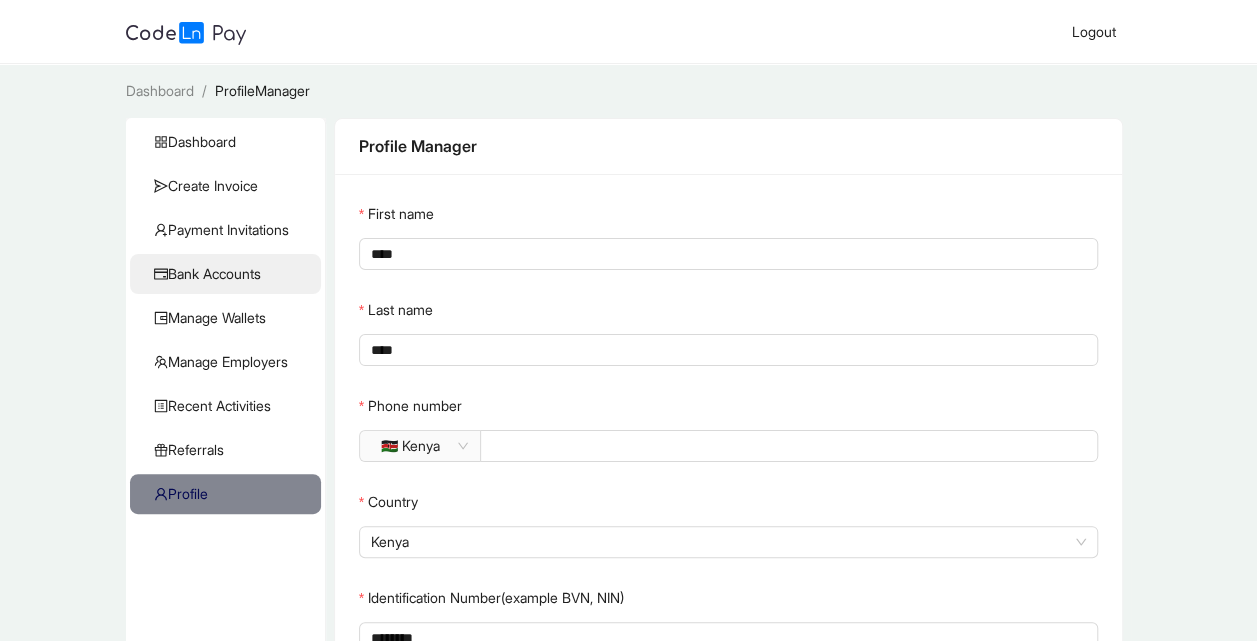 click on "Bank Accounts" 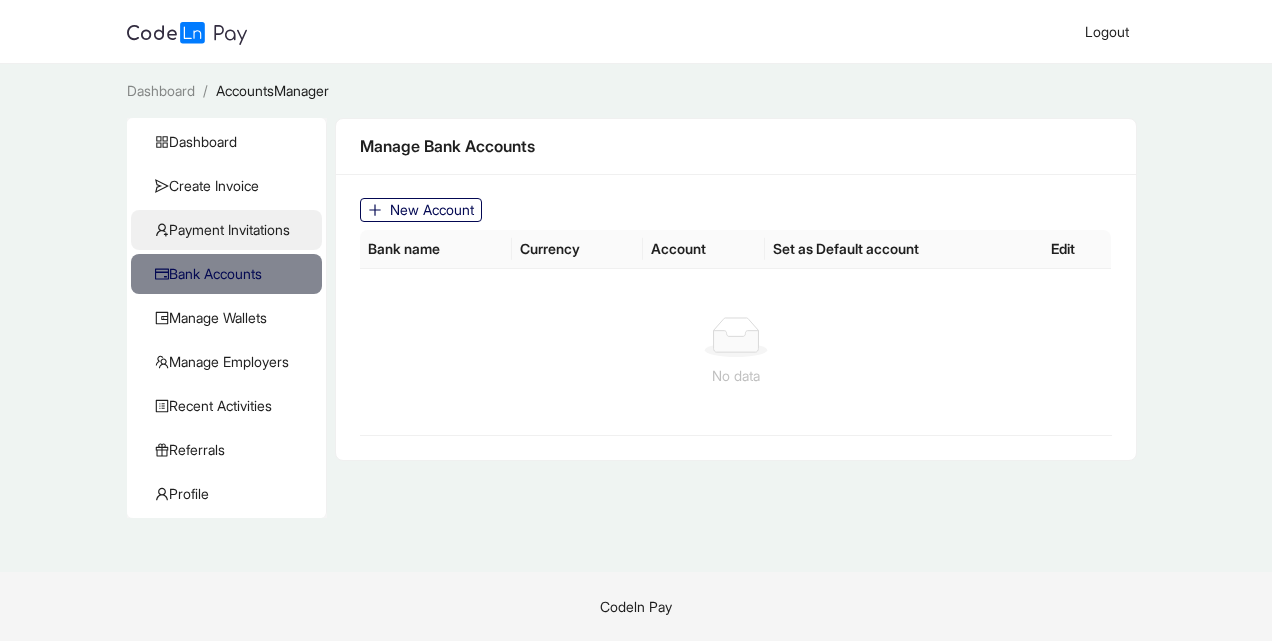 click on "Payment Invitations" 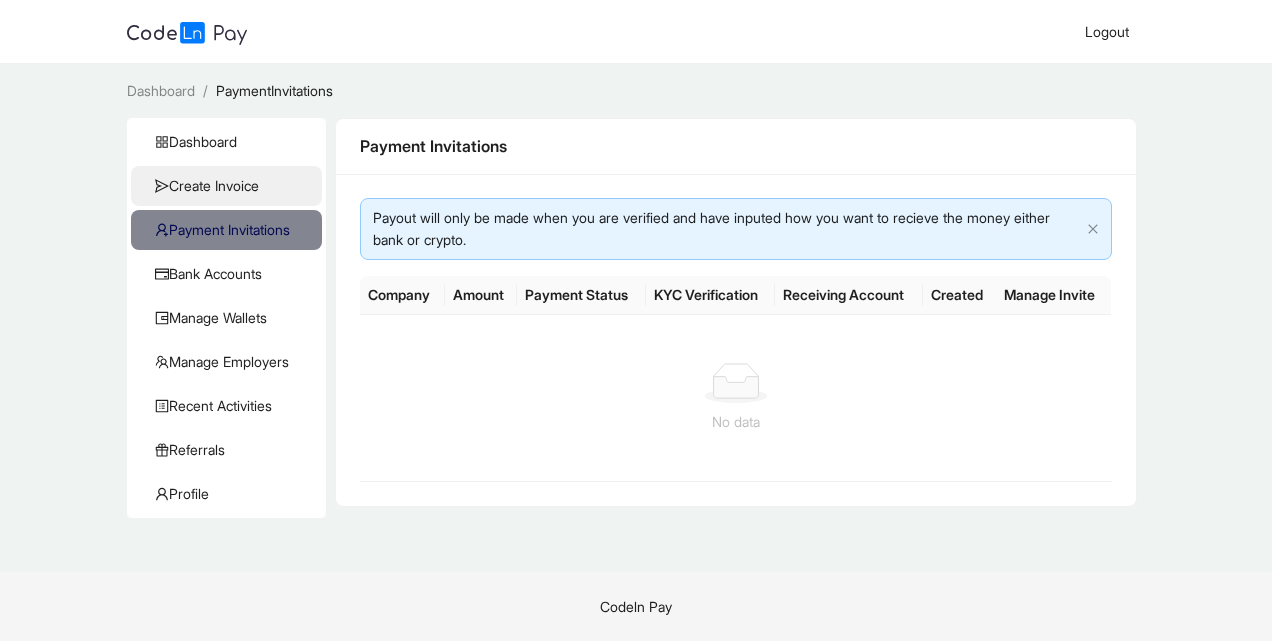 click on "Create Invoice" 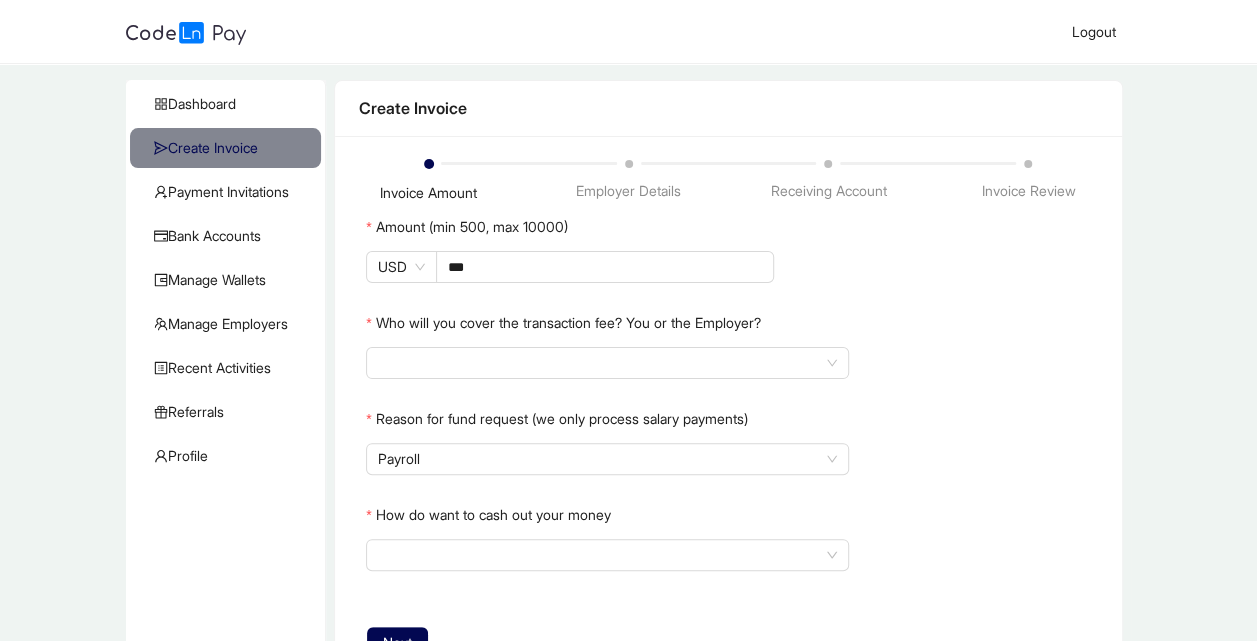 scroll, scrollTop: 35, scrollLeft: 0, axis: vertical 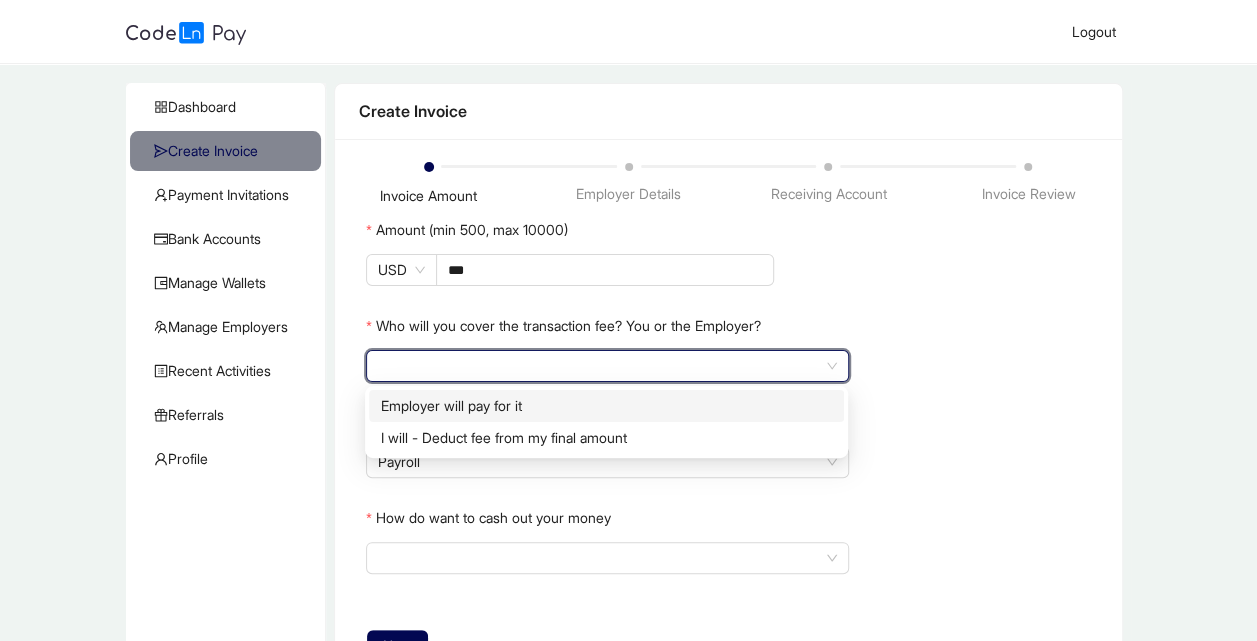 click at bounding box center [607, 366] 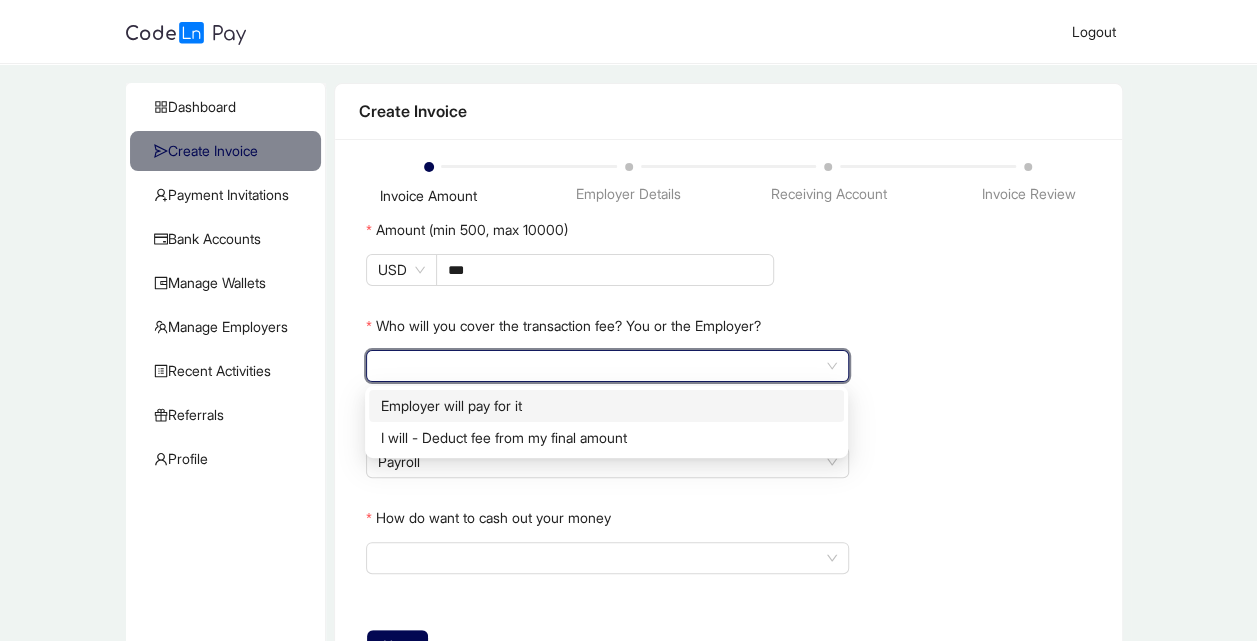 click on "Employer will pay for it" at bounding box center [606, 406] 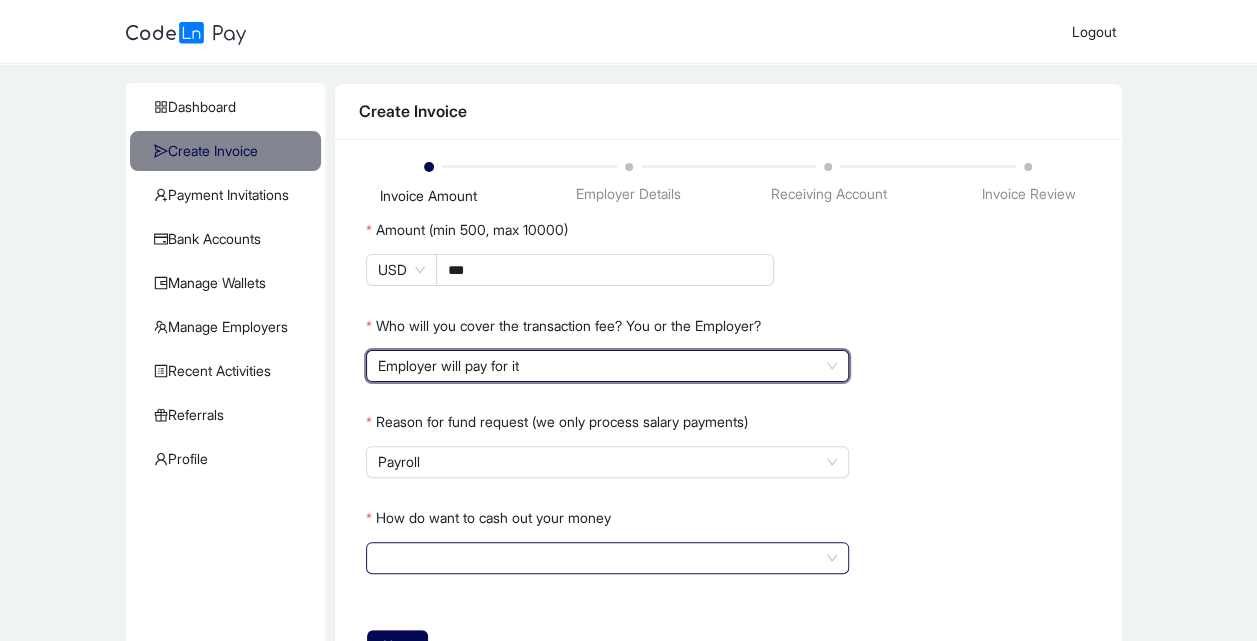 click on "How do want to cash out your money" at bounding box center (607, 558) 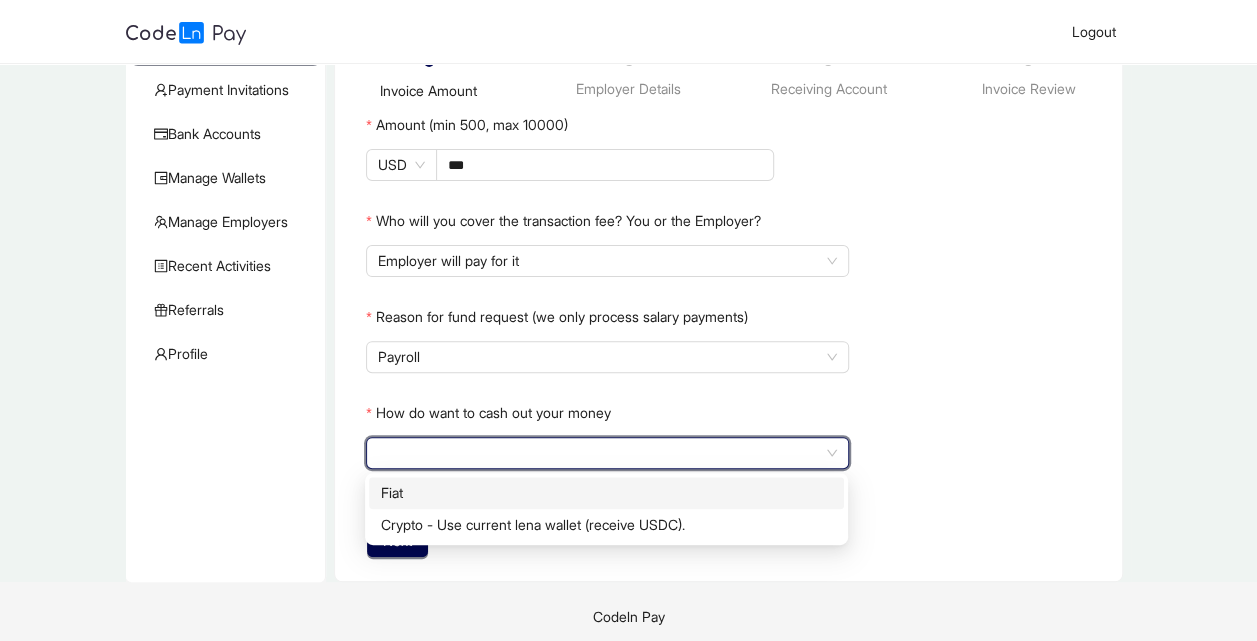 scroll, scrollTop: 148, scrollLeft: 0, axis: vertical 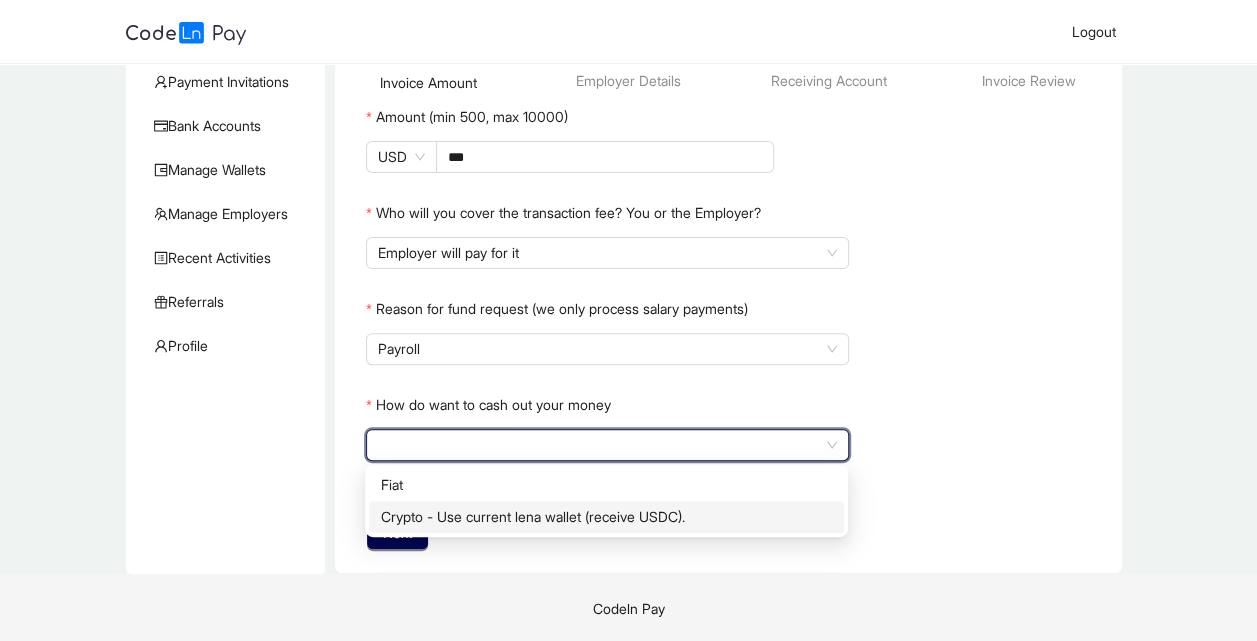 click on "Crypto - Use current lena wallet (receive USDC)." at bounding box center [606, 517] 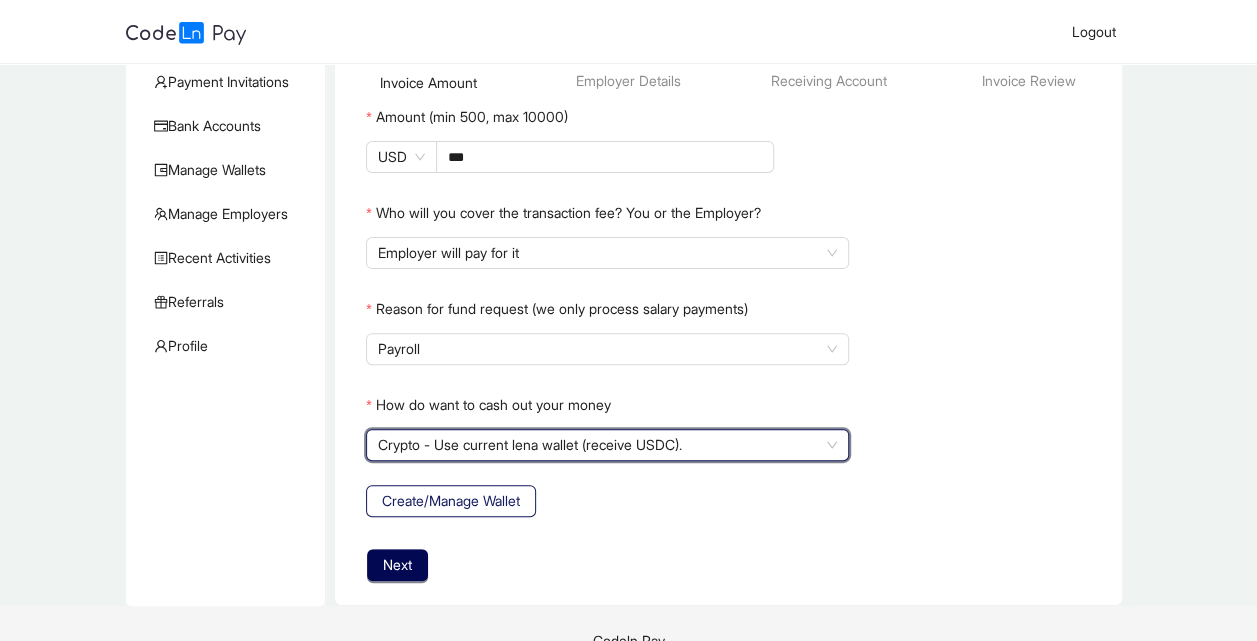 click on "Create/Manage Wallet" 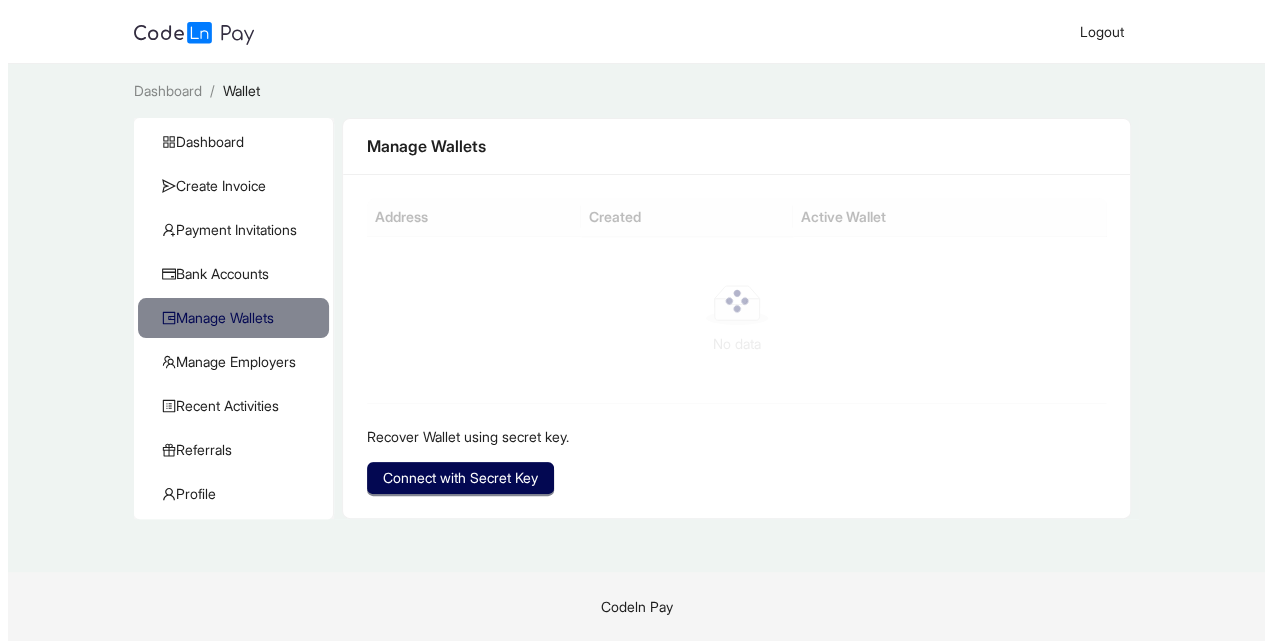 scroll, scrollTop: 0, scrollLeft: 0, axis: both 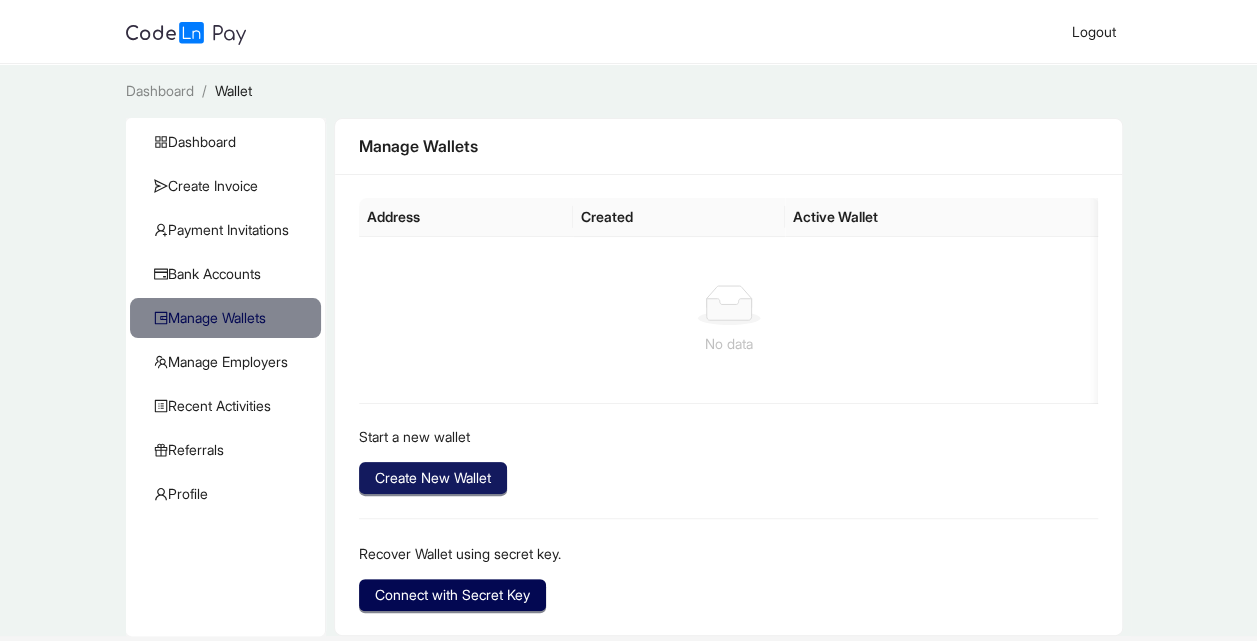 click on "Create New Wallet" 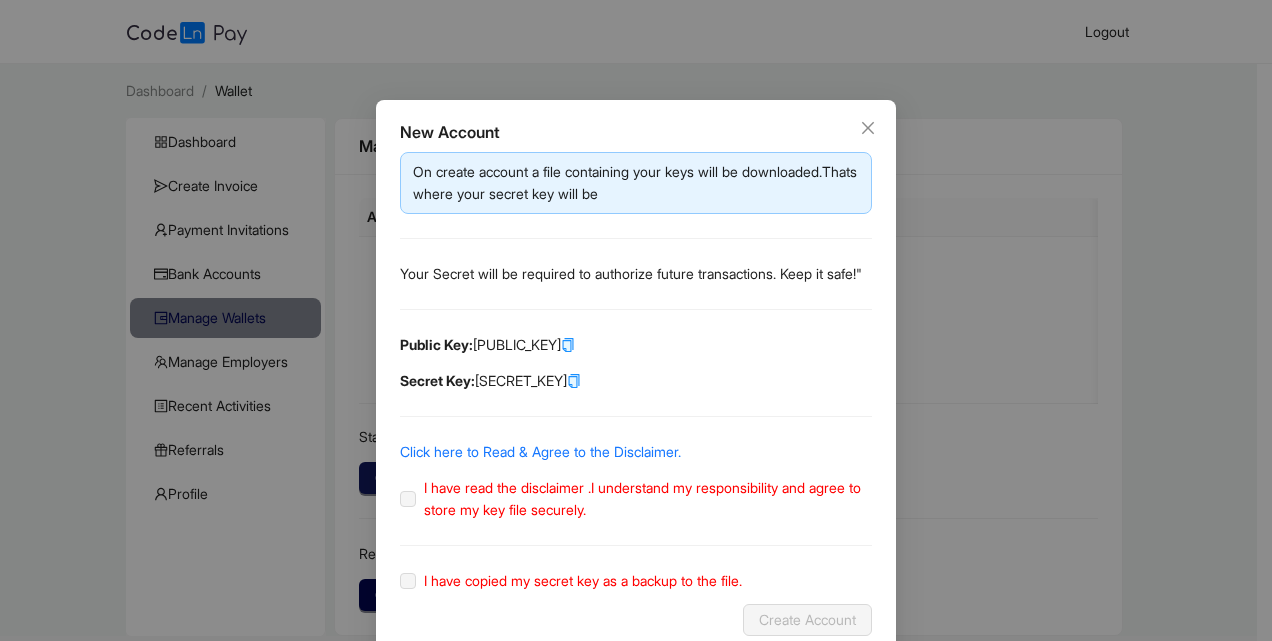 scroll, scrollTop: 58, scrollLeft: 0, axis: vertical 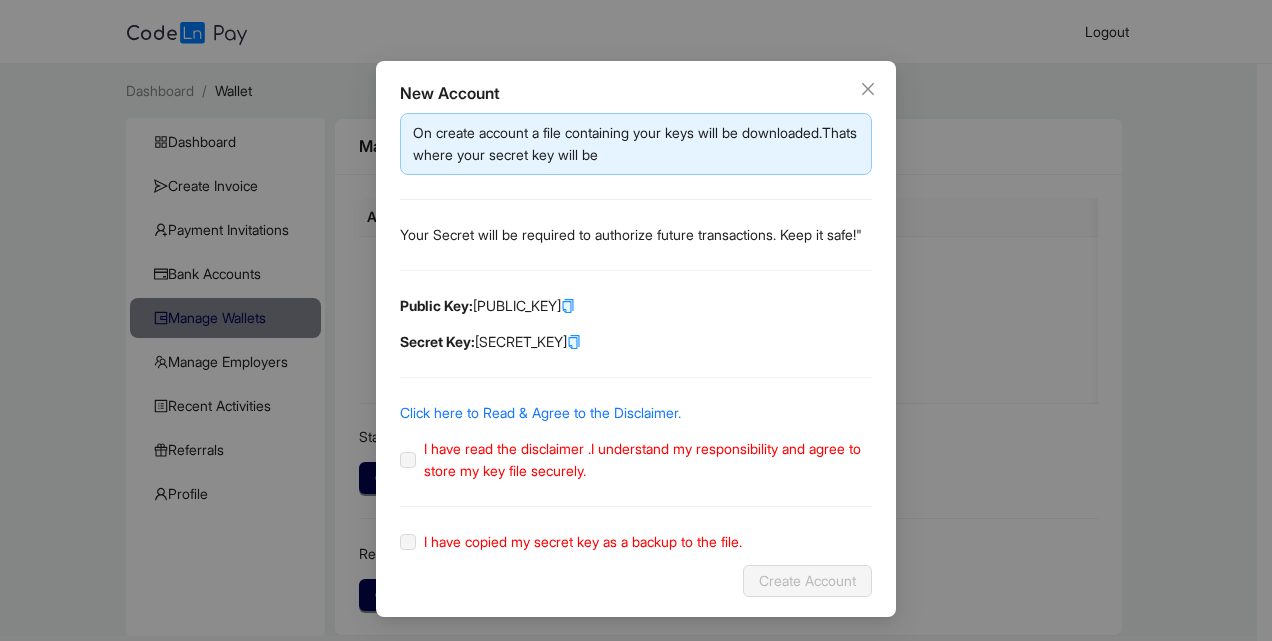 click on "I have read the disclaimer .I understand my responsibility and agree to store my key file securely." at bounding box center (644, 460) 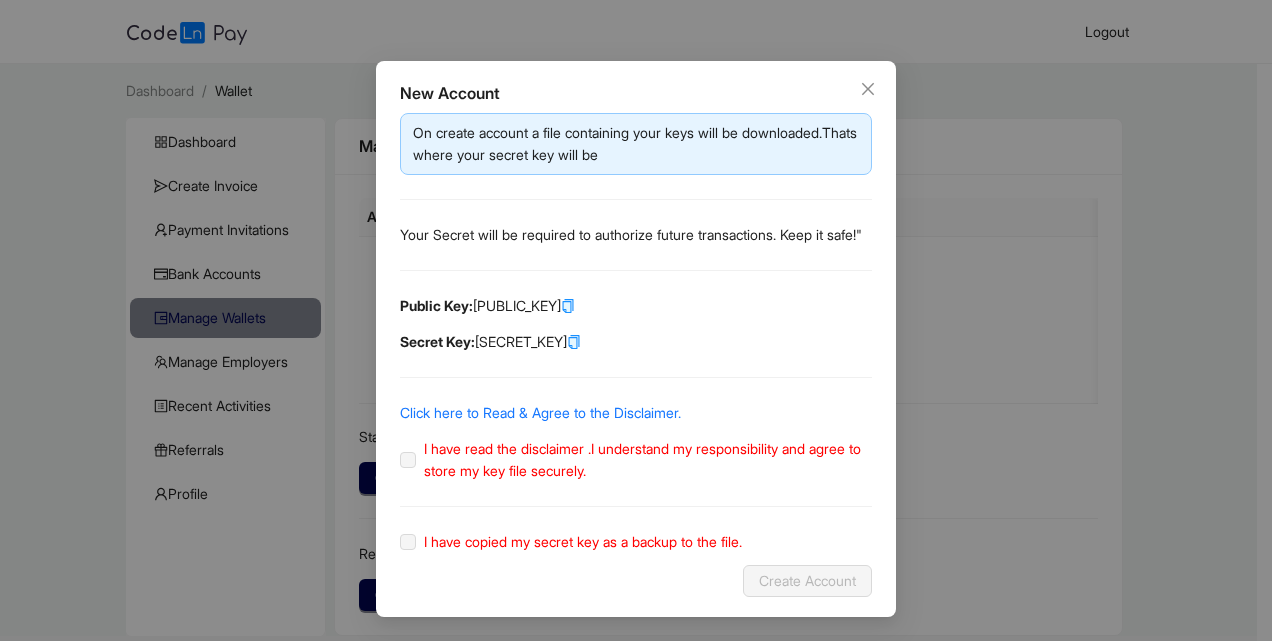 click on "I have read the disclaimer .I understand my responsibility and agree to store my key file securely." 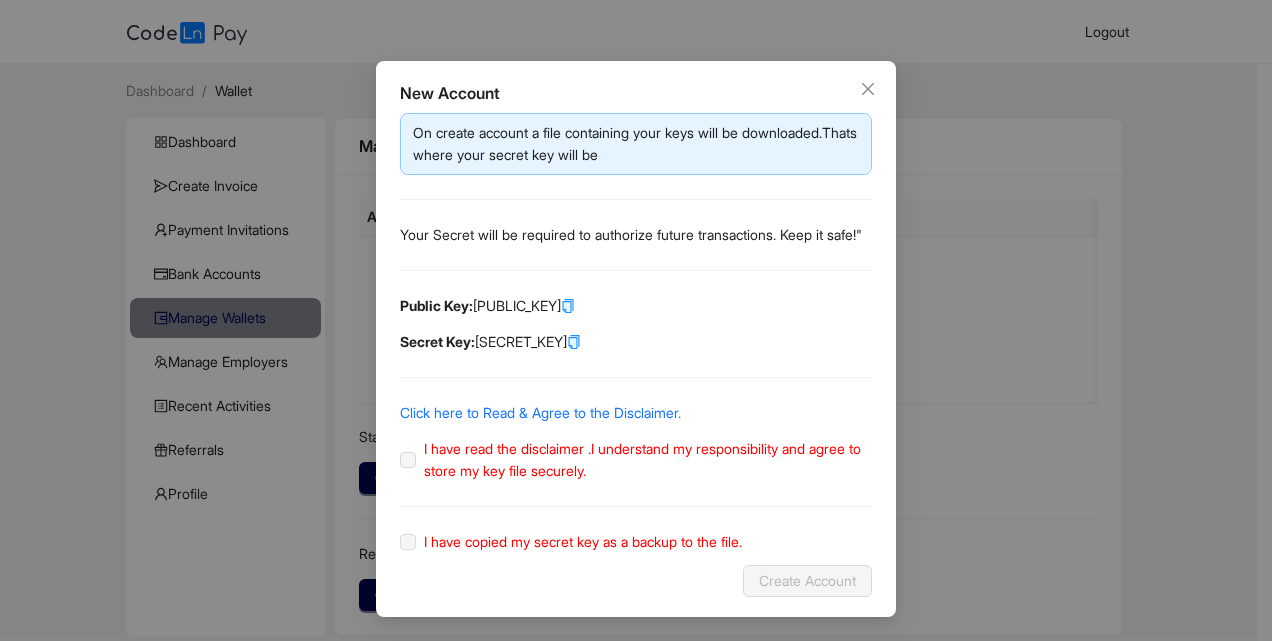 click 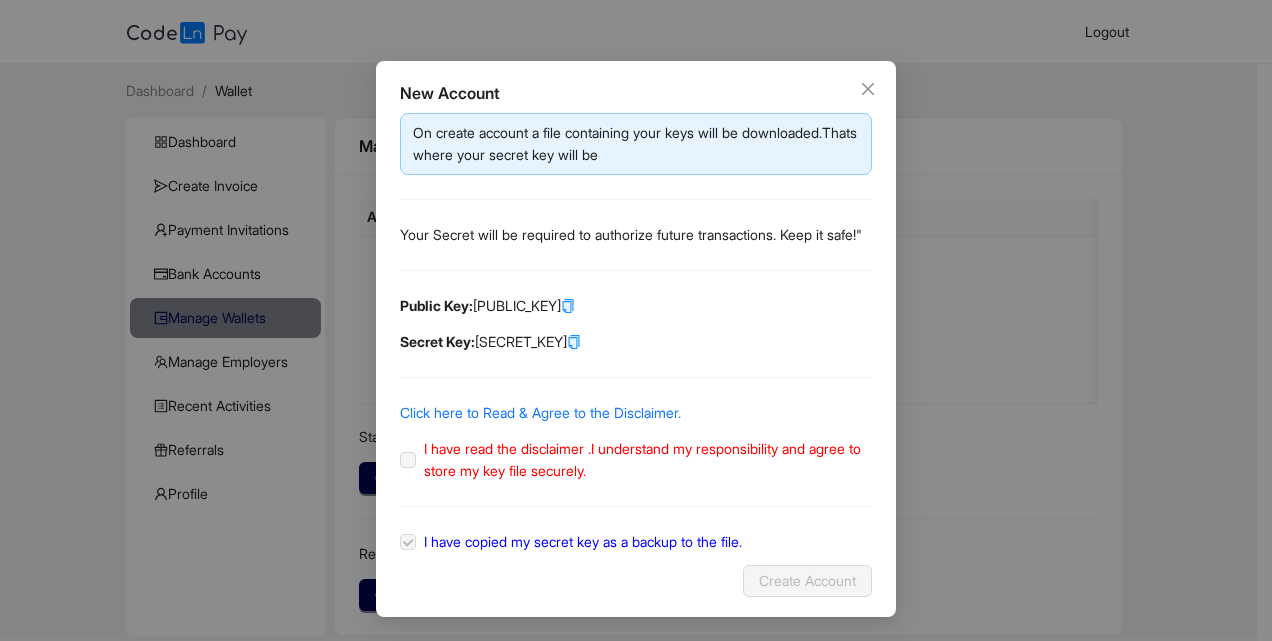 click 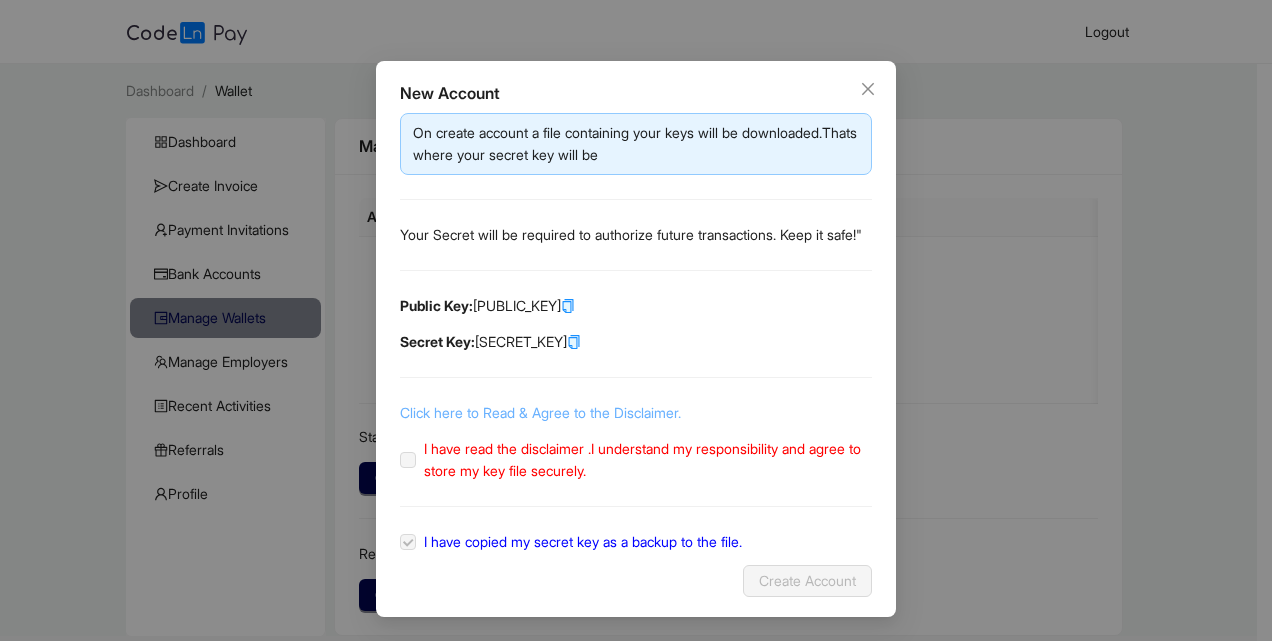 click on "Click here to Read & Agree to the Disclaimer." at bounding box center [540, 412] 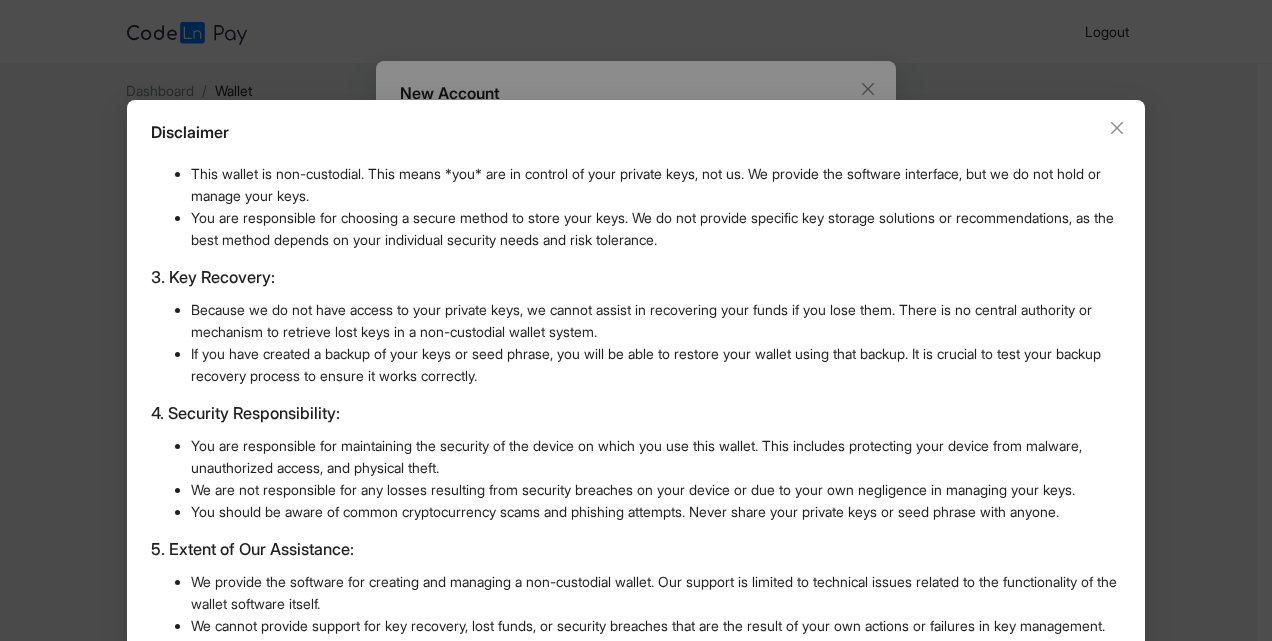 scroll, scrollTop: 574, scrollLeft: 0, axis: vertical 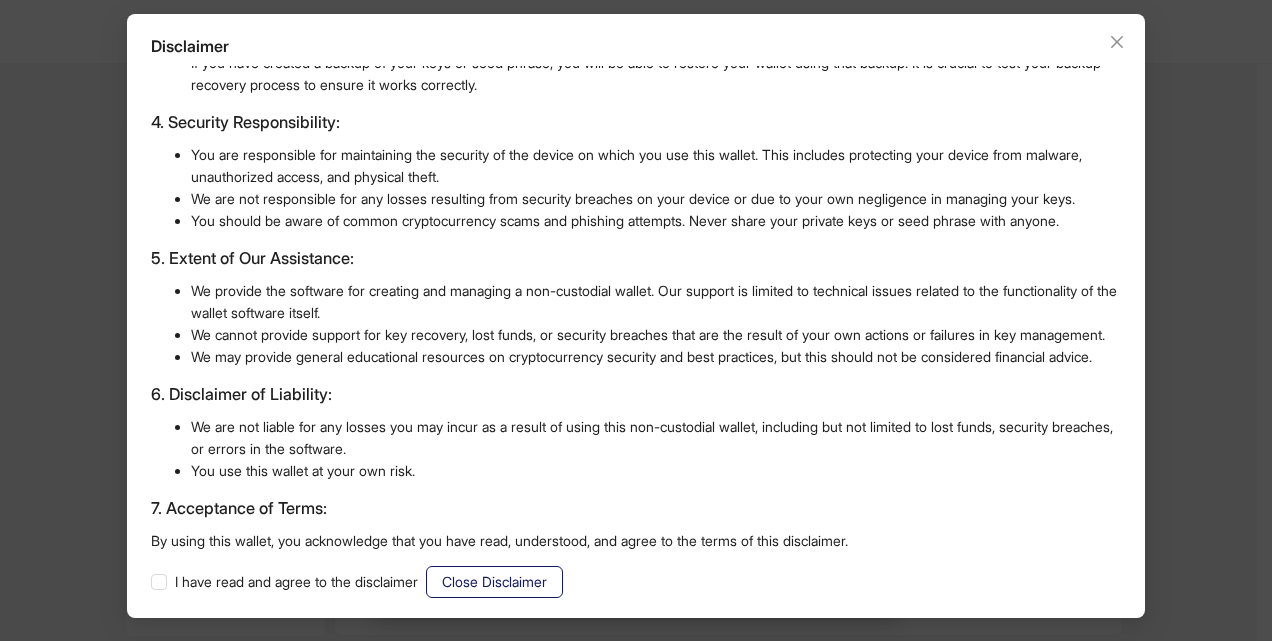 click on "Close Disclaimer" 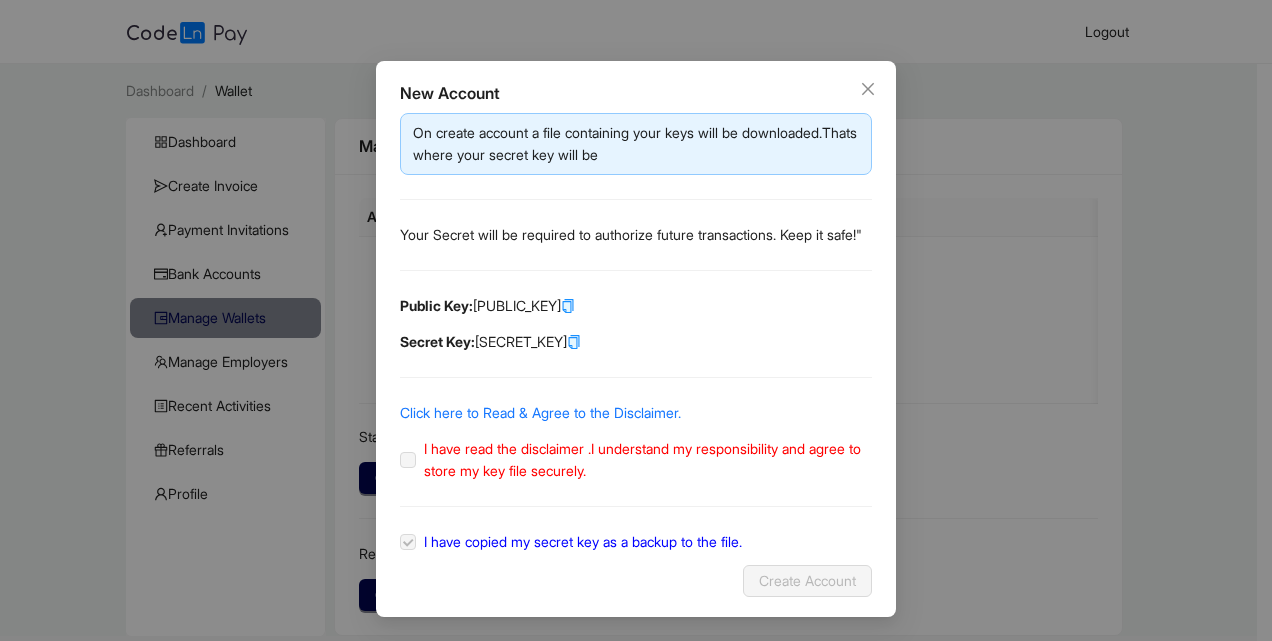 scroll, scrollTop: 0, scrollLeft: 0, axis: both 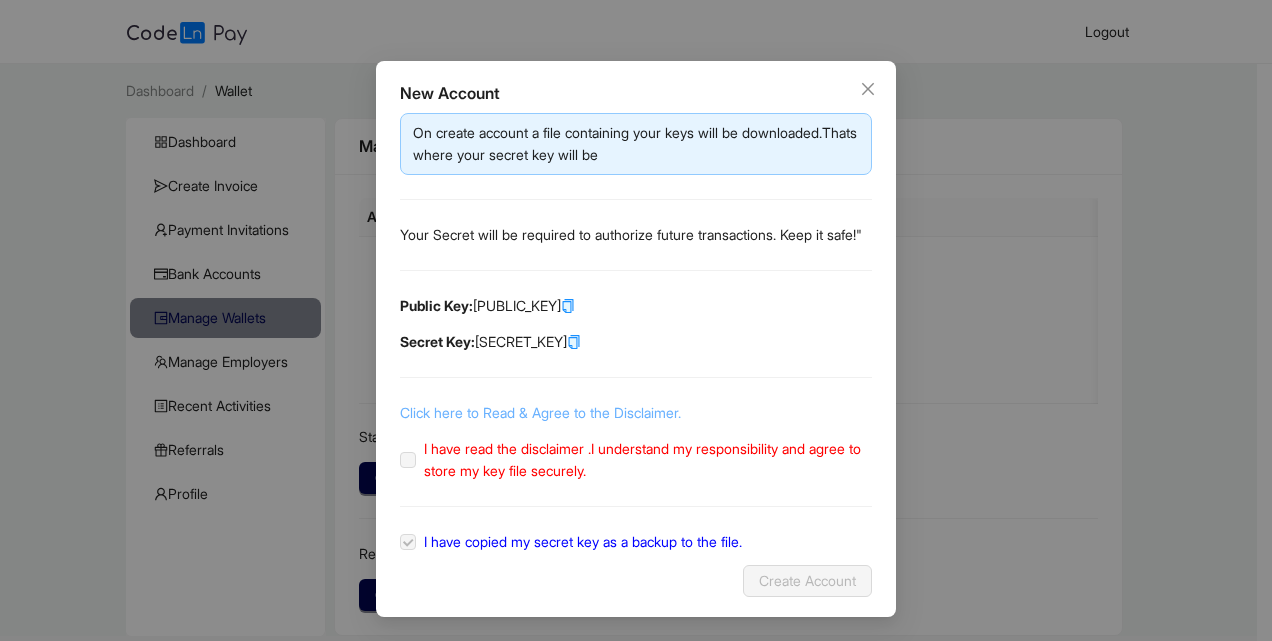 click on "Click here to Read & Agree to the Disclaimer." at bounding box center (540, 412) 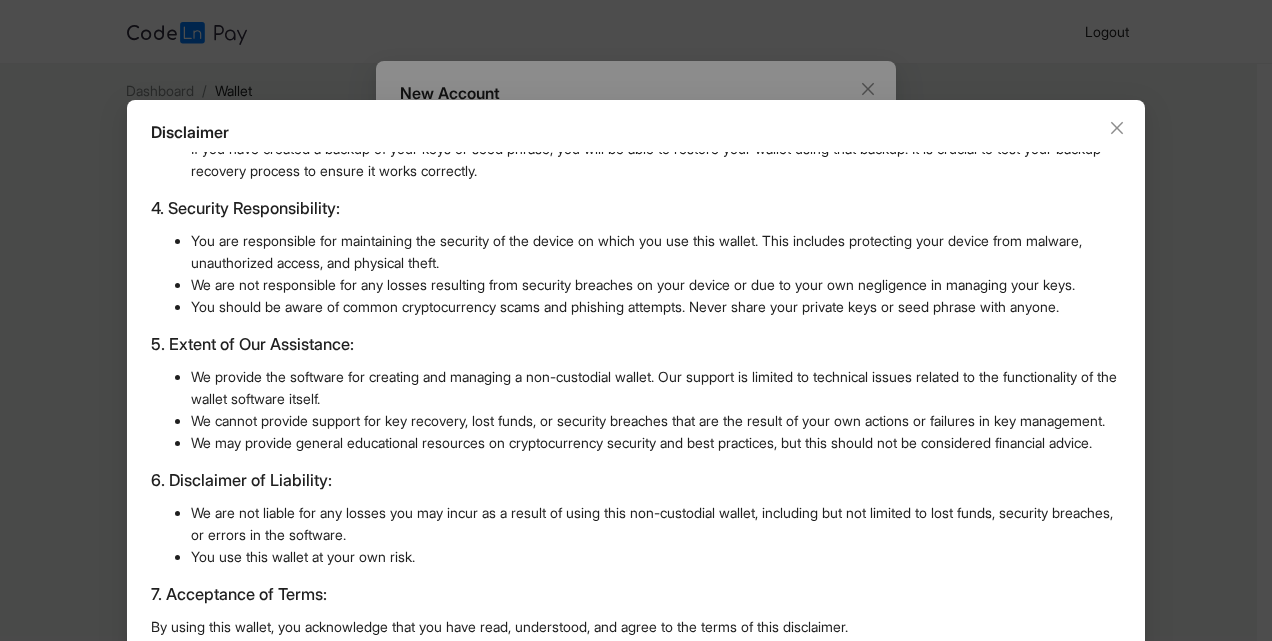 scroll, scrollTop: 86, scrollLeft: 0, axis: vertical 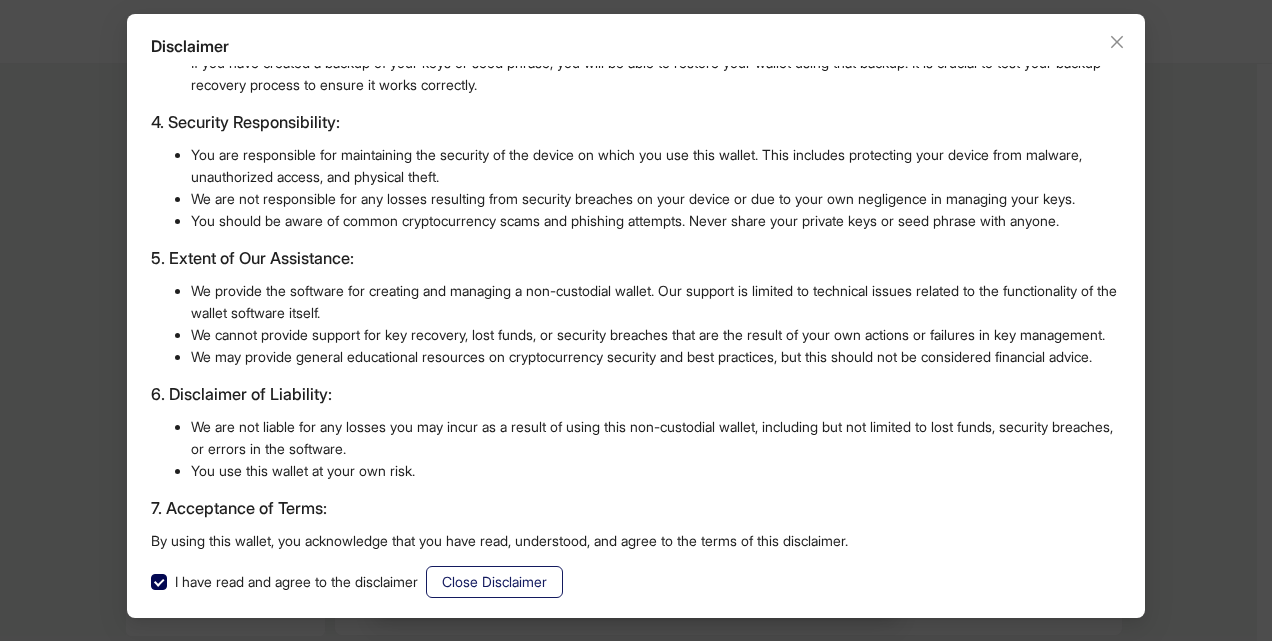 click on "Close Disclaimer" 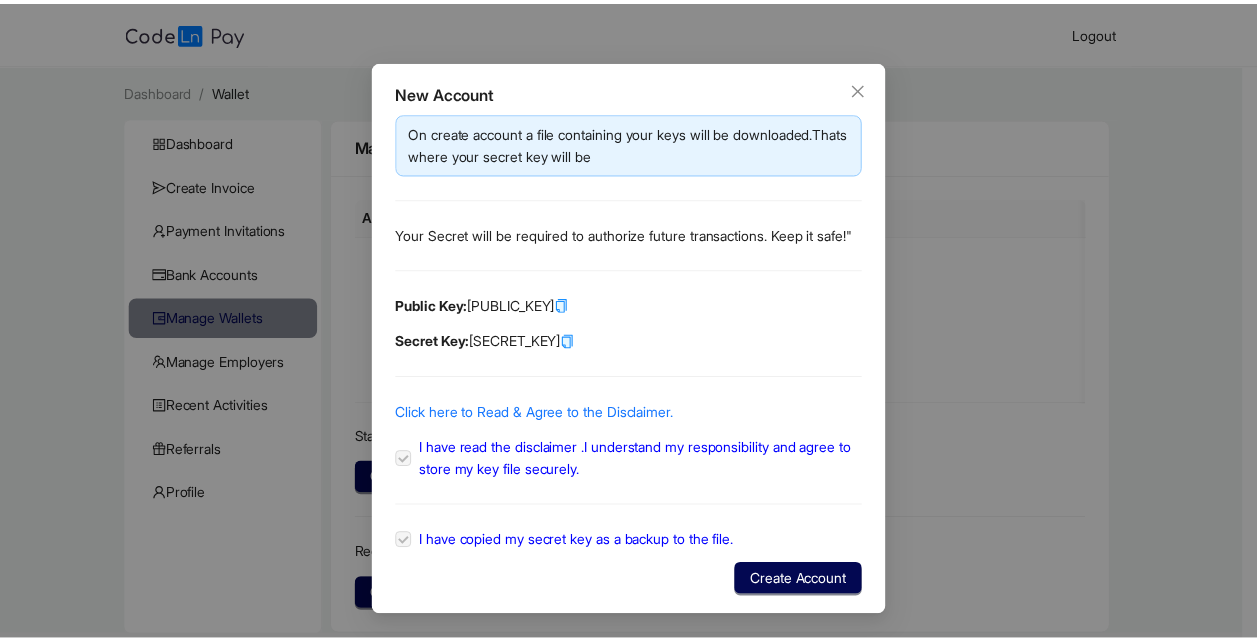 scroll, scrollTop: 0, scrollLeft: 0, axis: both 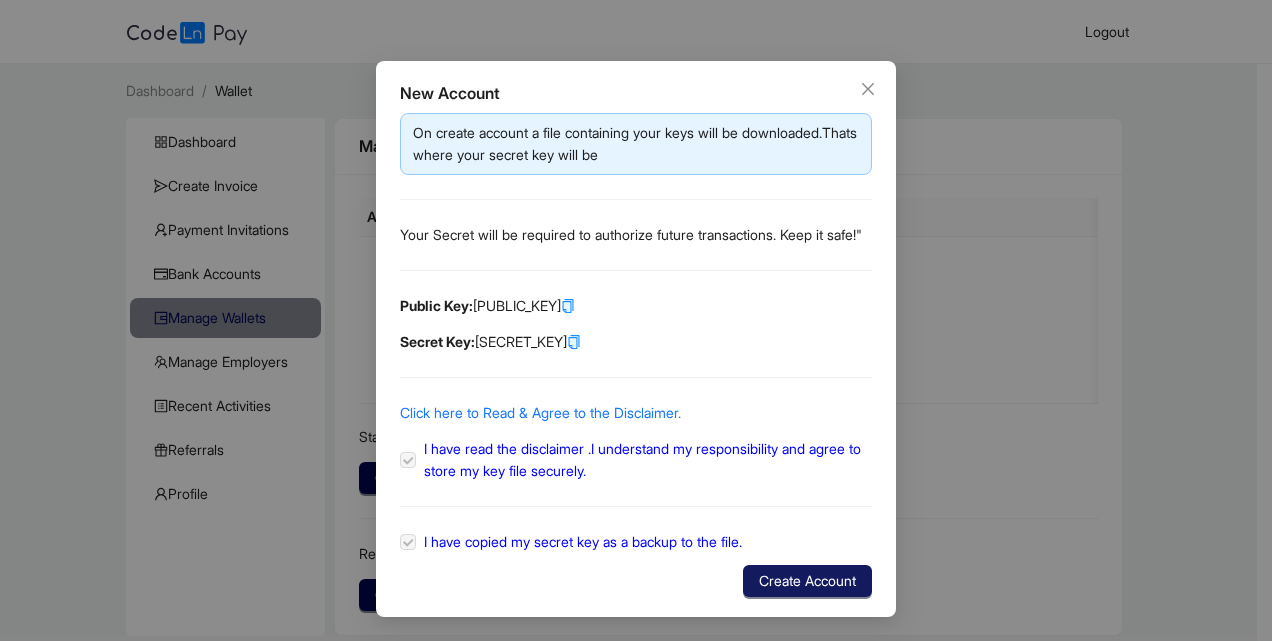 click on "Create Account" 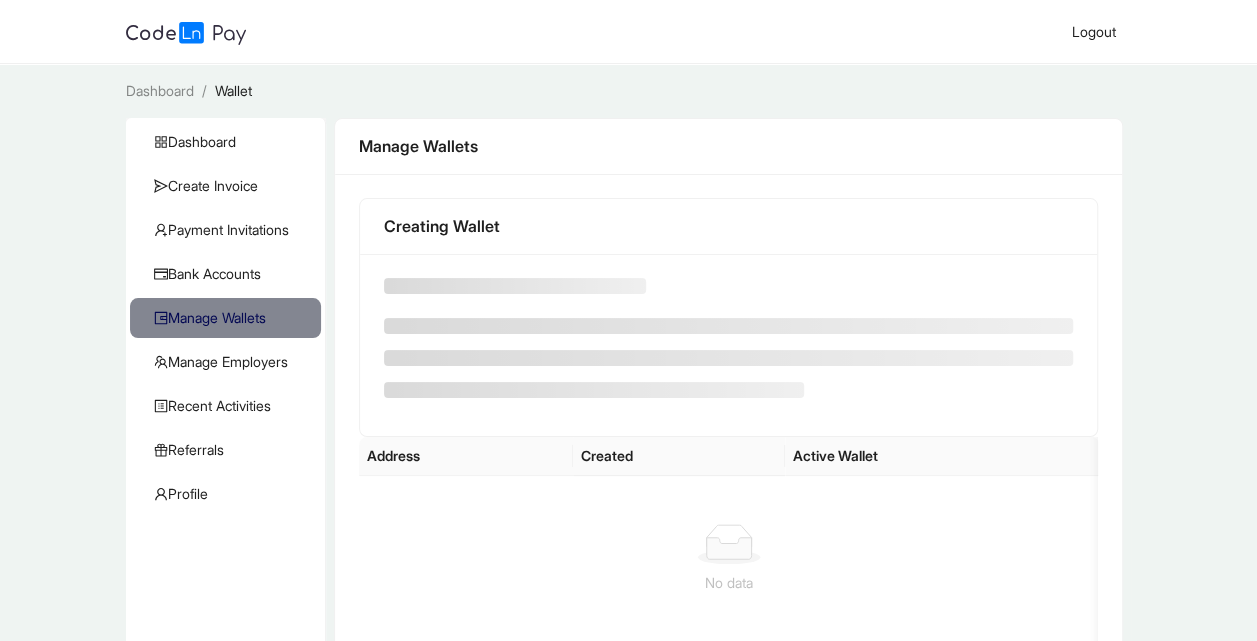 scroll, scrollTop: 0, scrollLeft: 0, axis: both 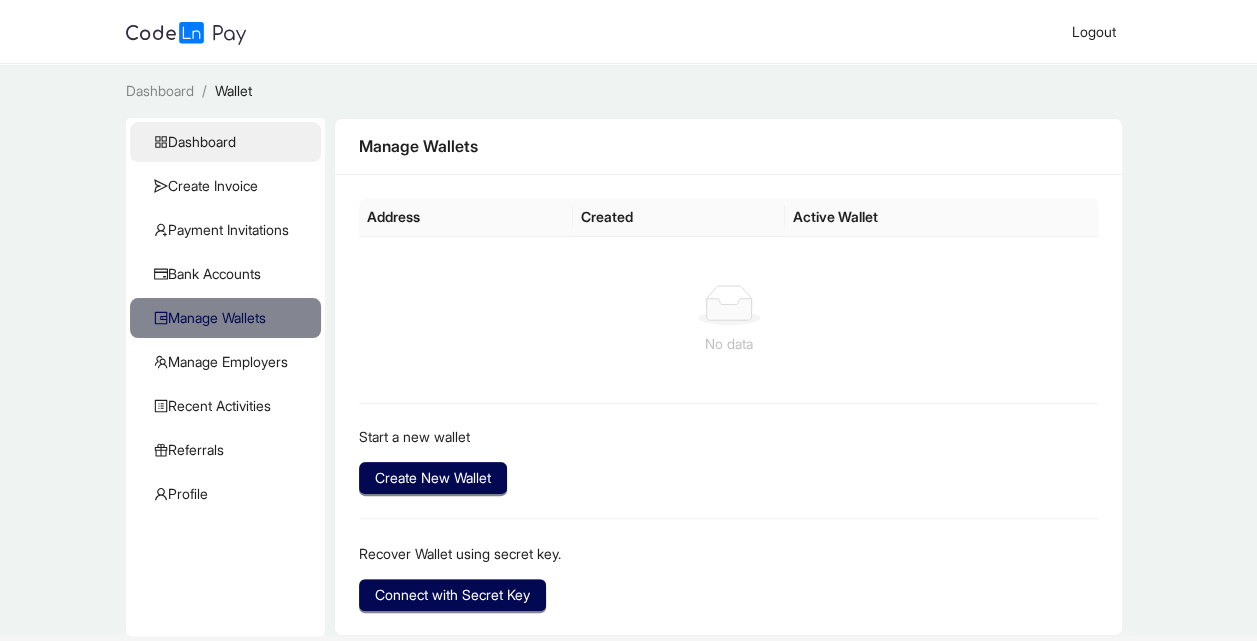 click on "Dashboard" 